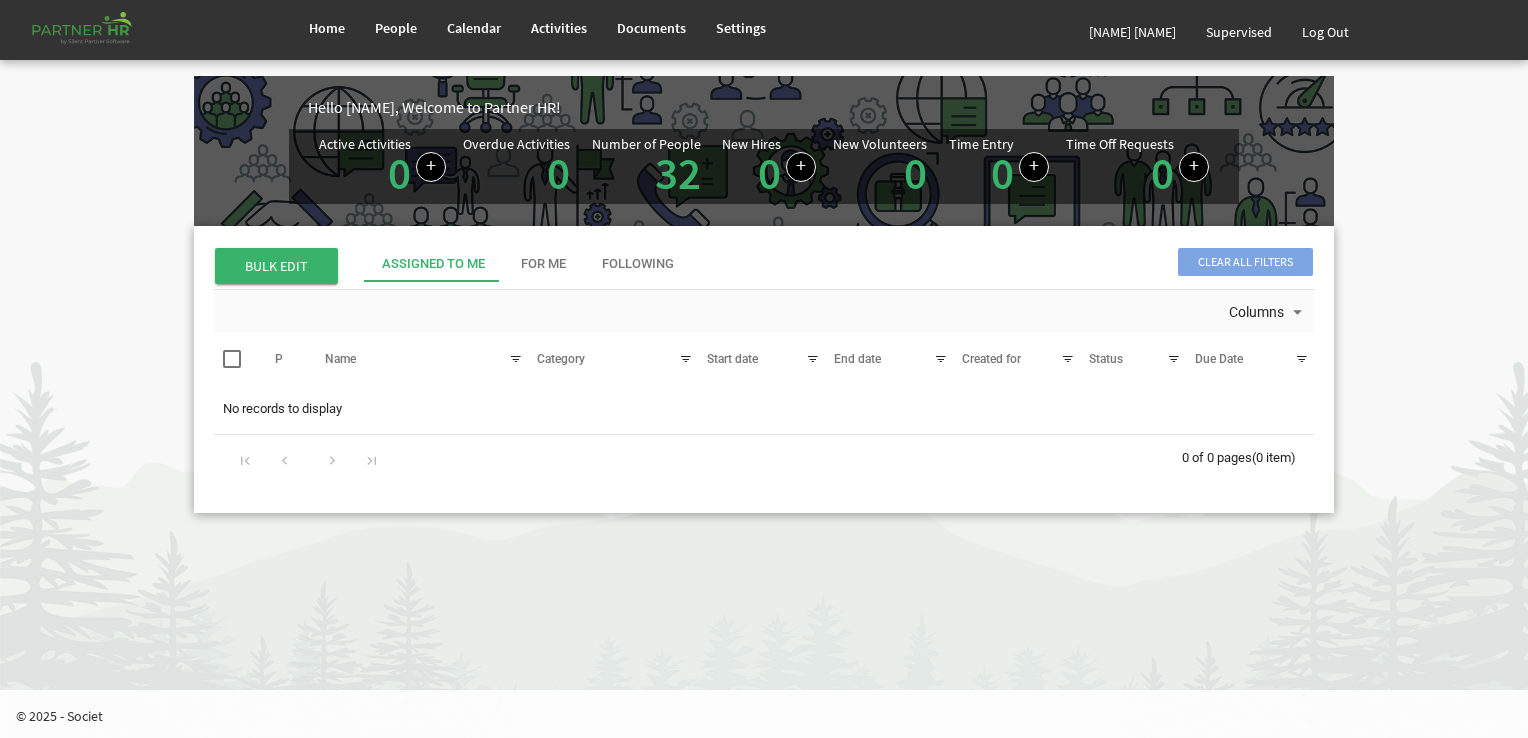 scroll, scrollTop: 0, scrollLeft: 0, axis: both 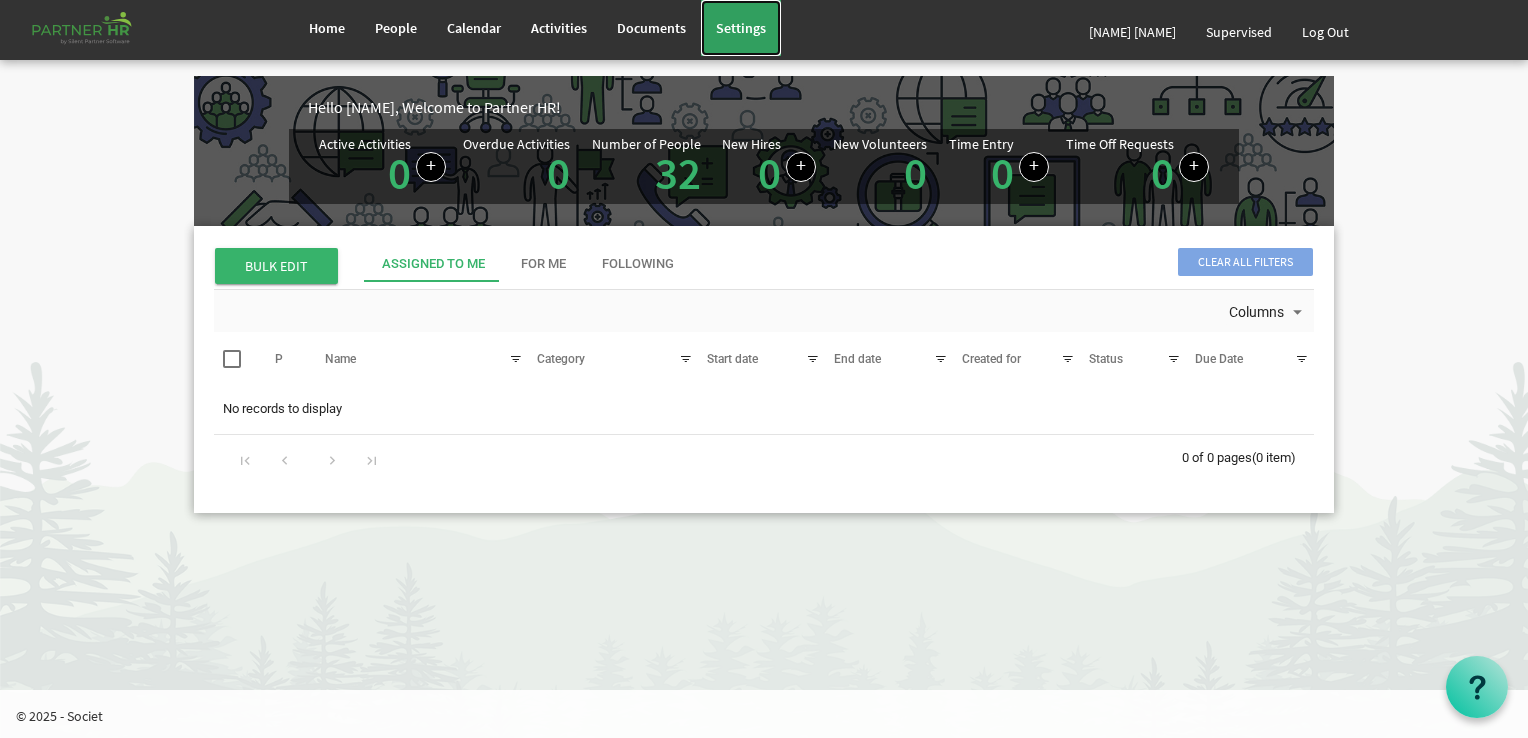 click on "Settings" at bounding box center [741, 28] 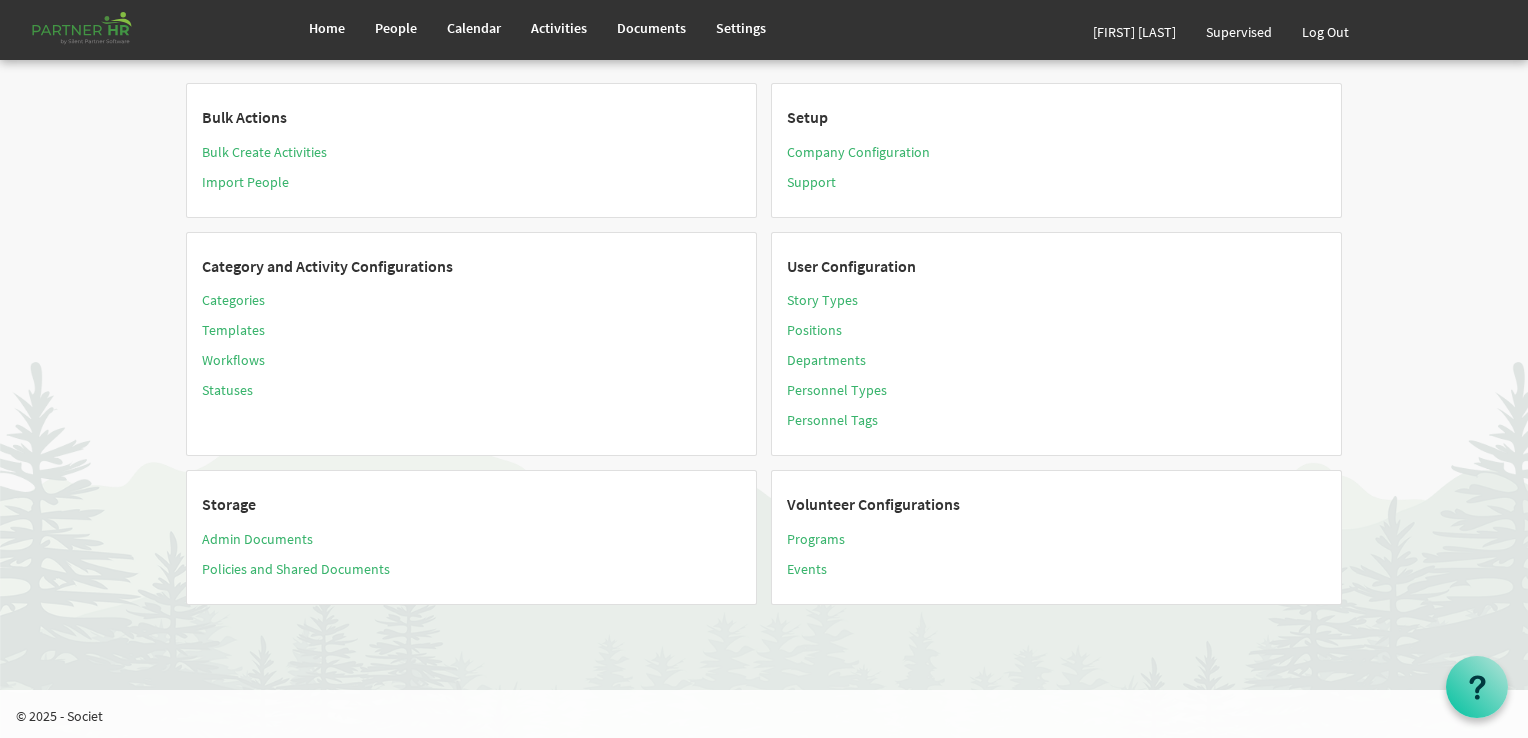 scroll, scrollTop: 0, scrollLeft: 0, axis: both 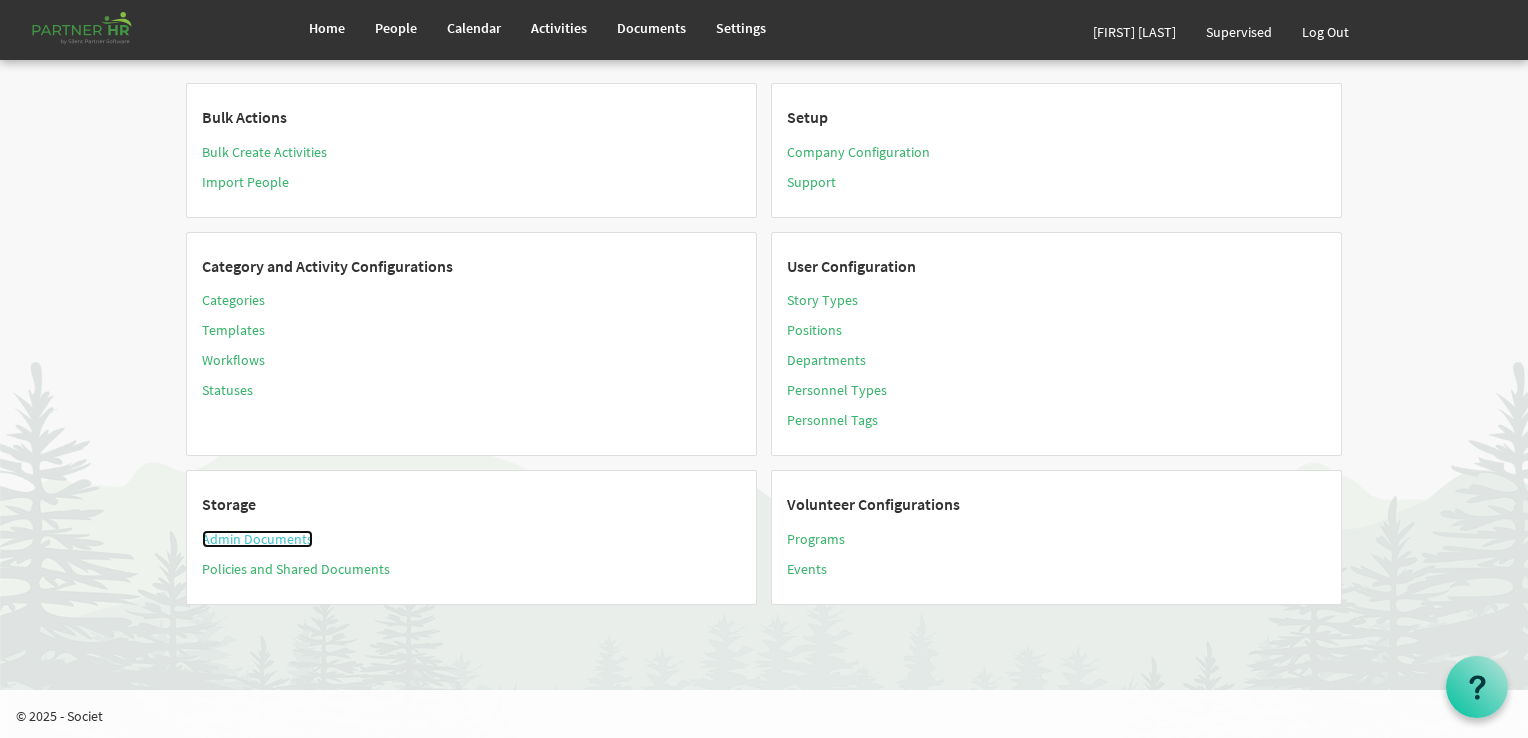click on "Admin Documents" at bounding box center (257, 539) 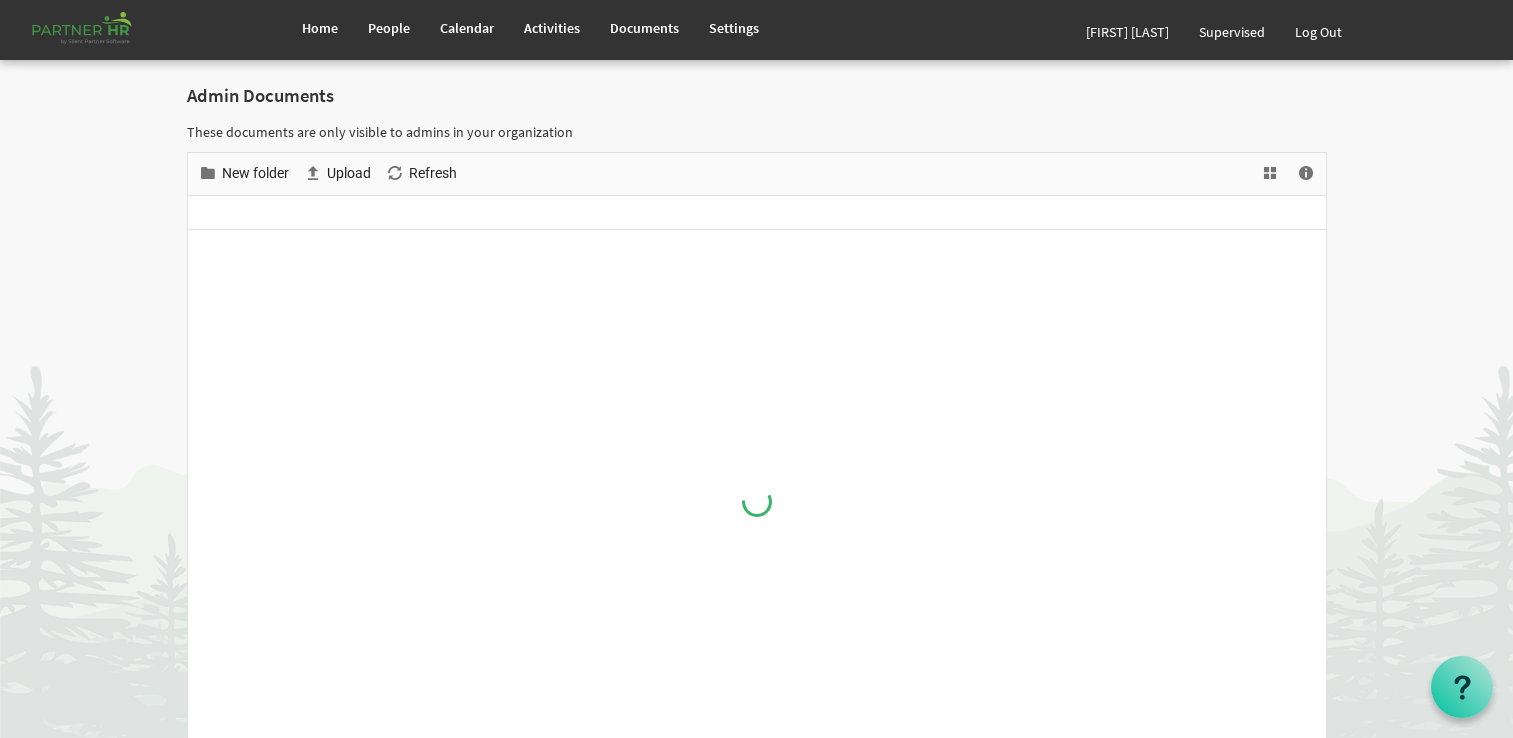 scroll, scrollTop: 0, scrollLeft: 0, axis: both 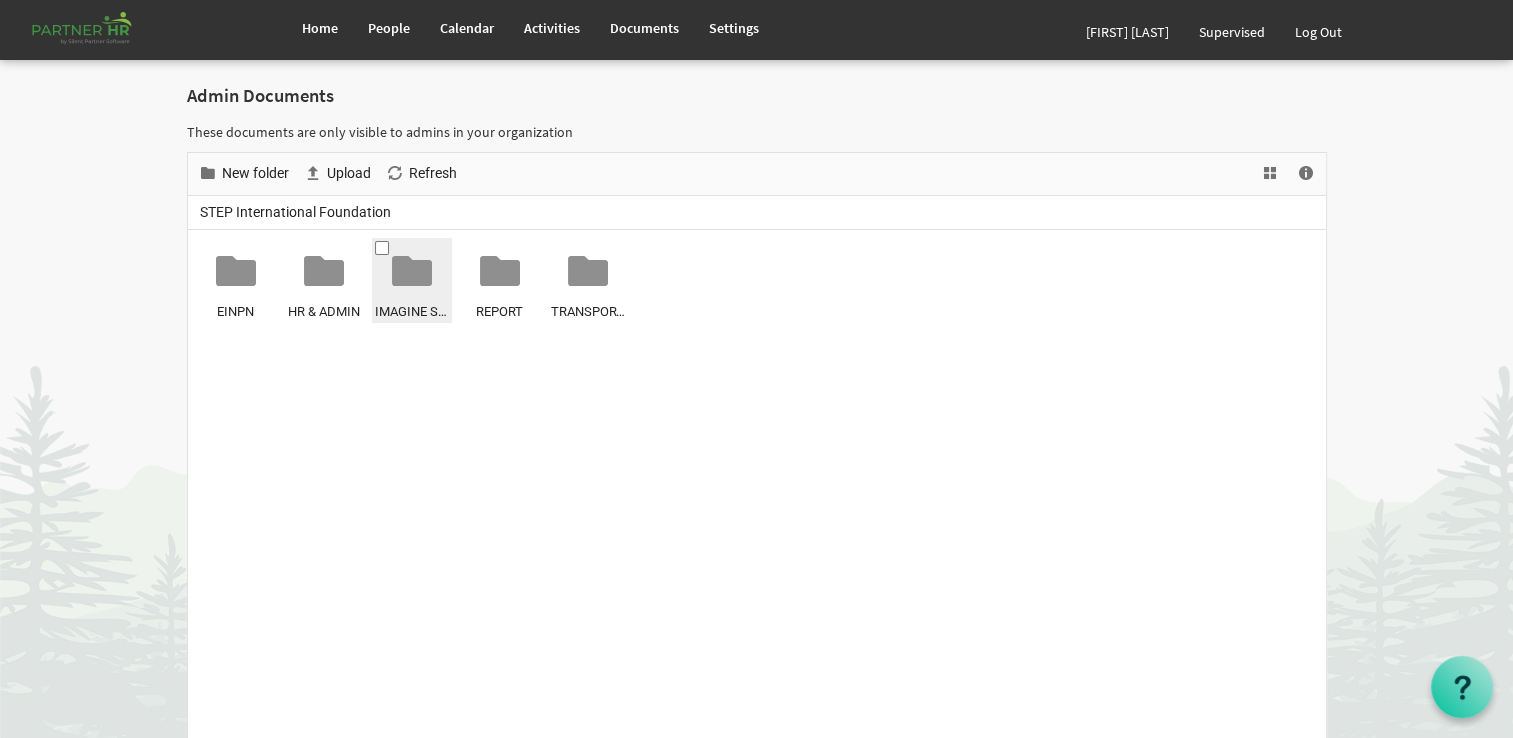 click at bounding box center (412, 271) 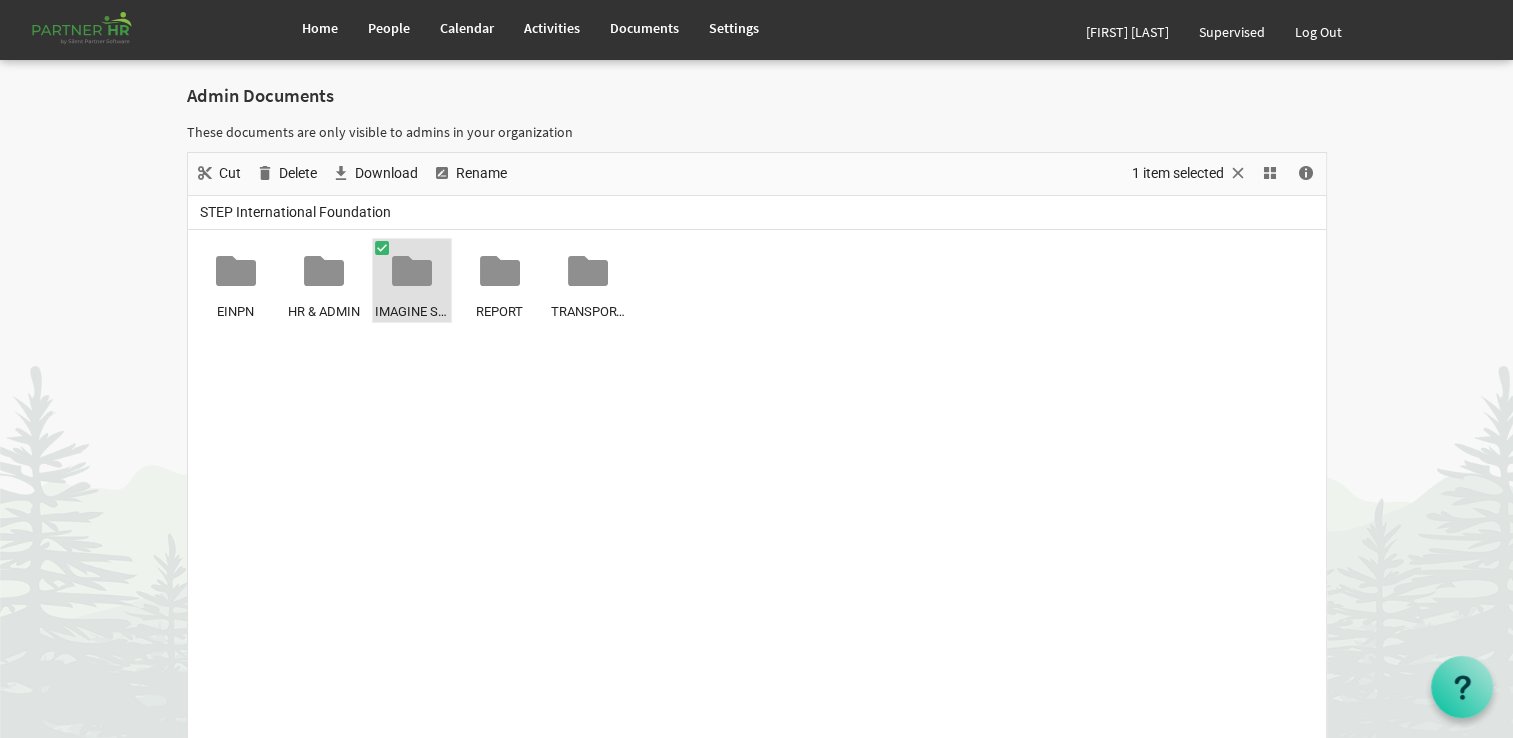 click at bounding box center [412, 271] 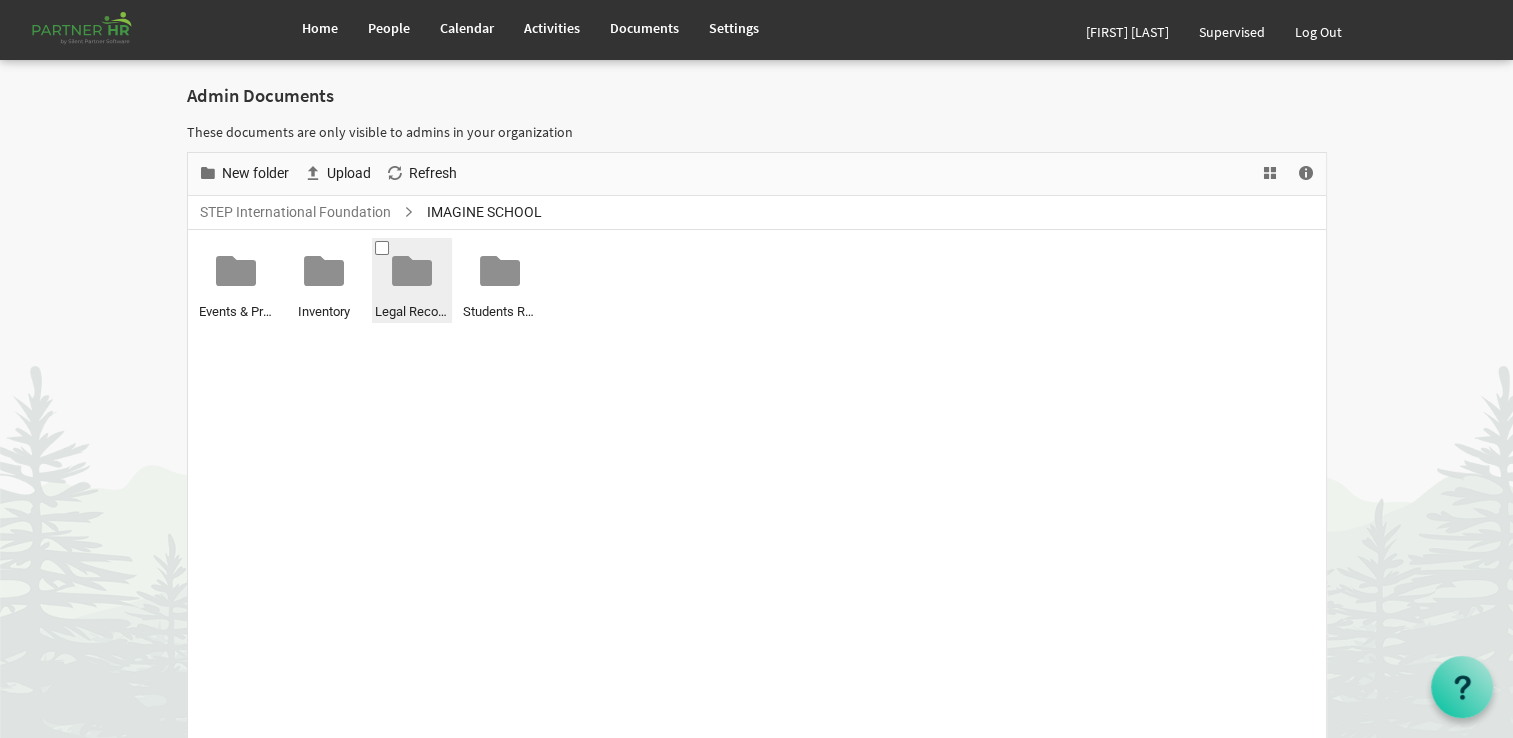 click at bounding box center [412, 271] 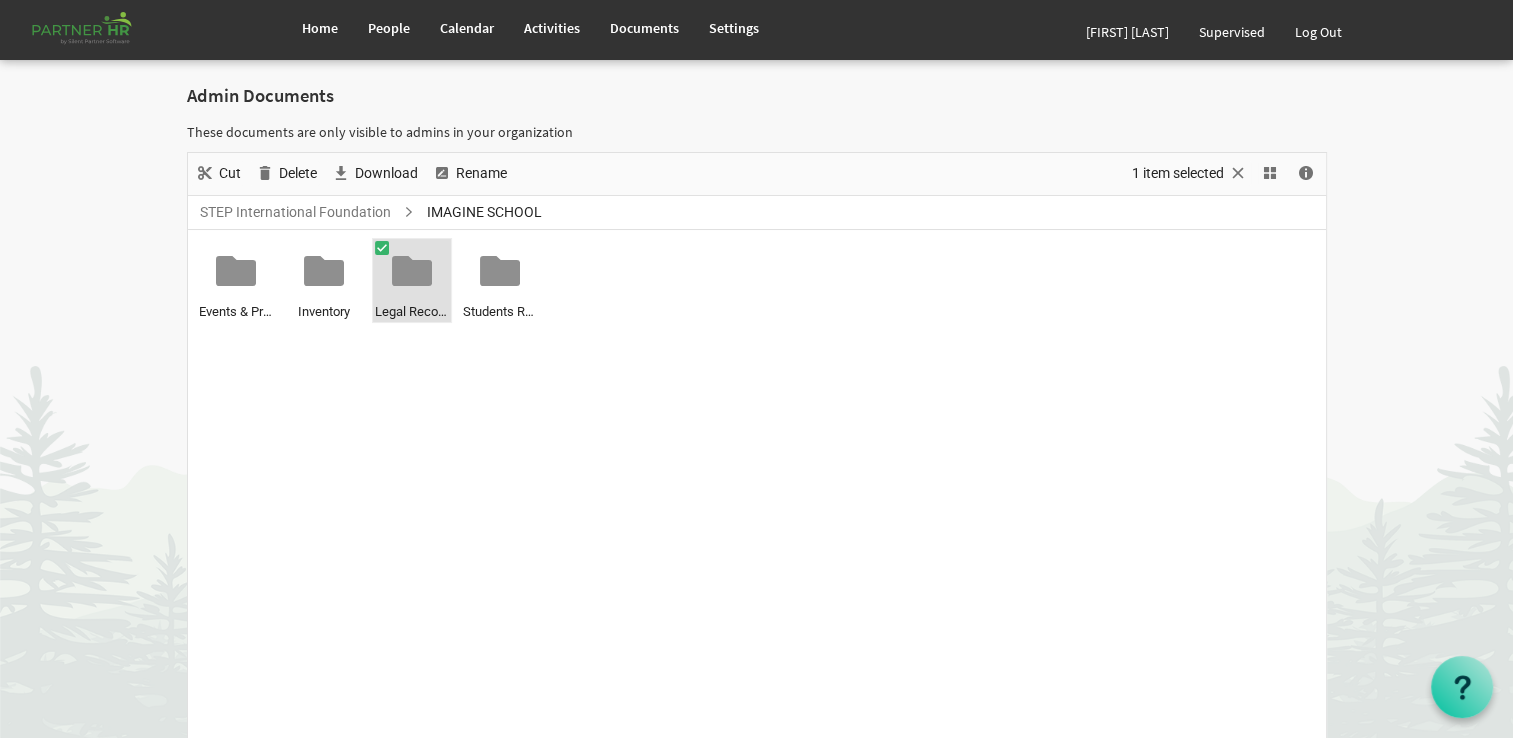 click at bounding box center [412, 271] 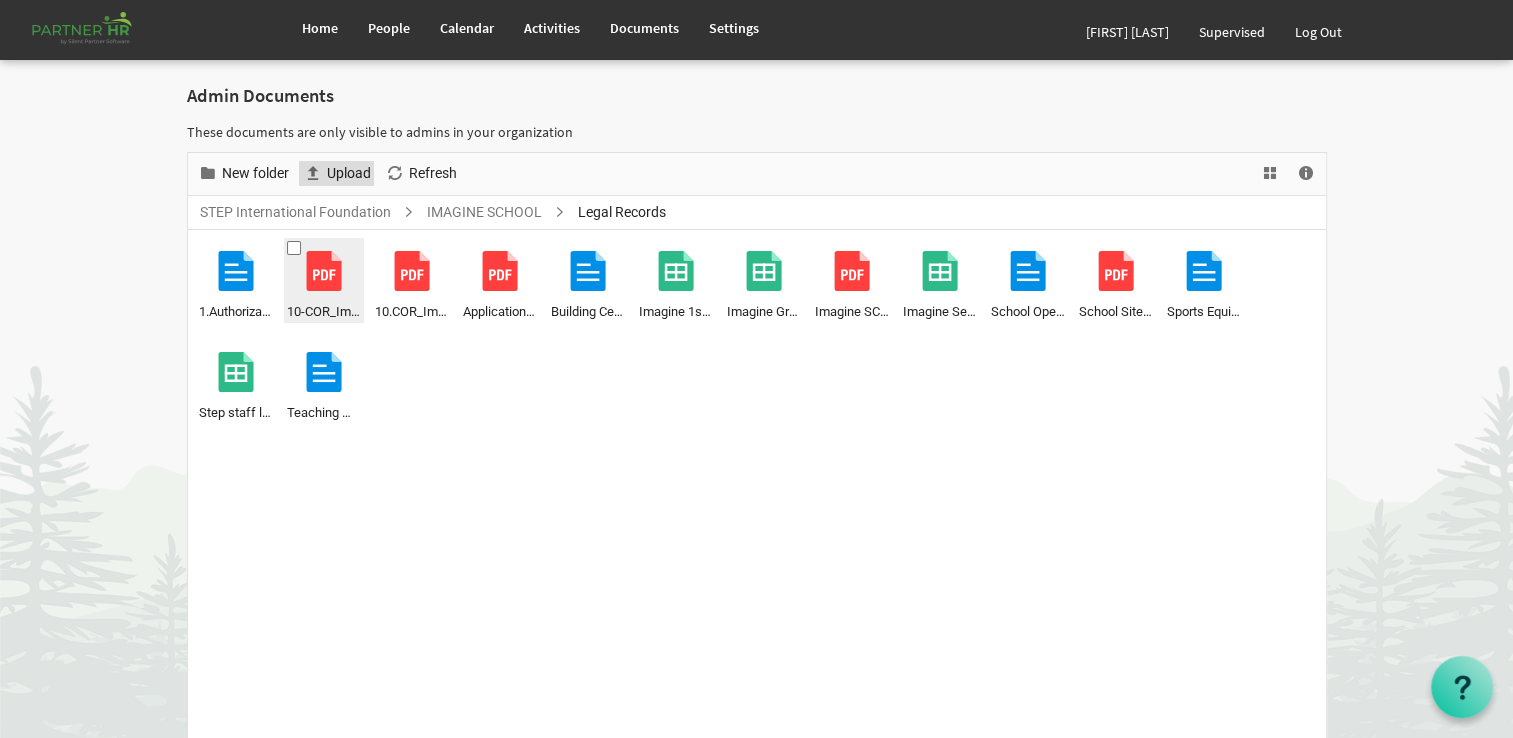 click at bounding box center [313, 173] 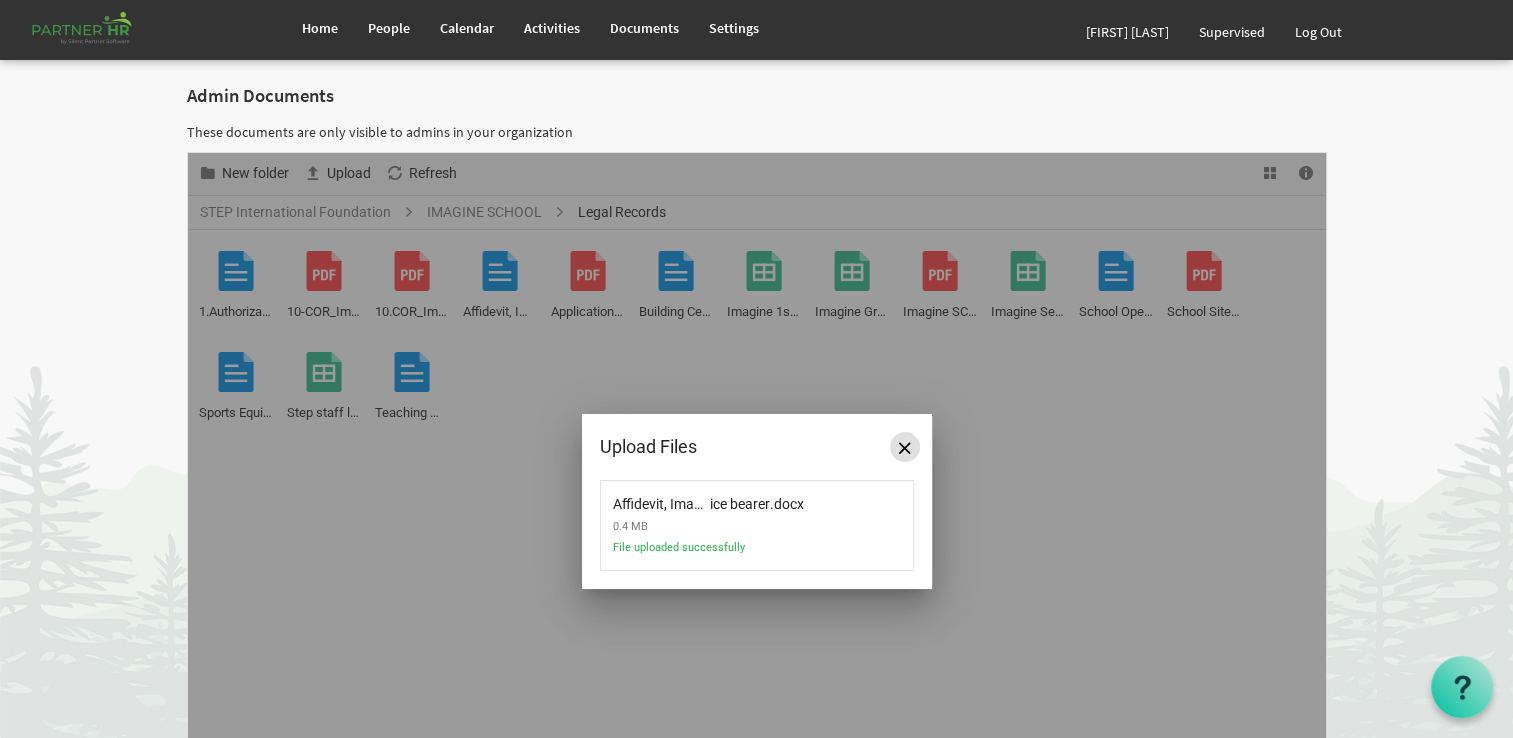 click at bounding box center (905, 448) 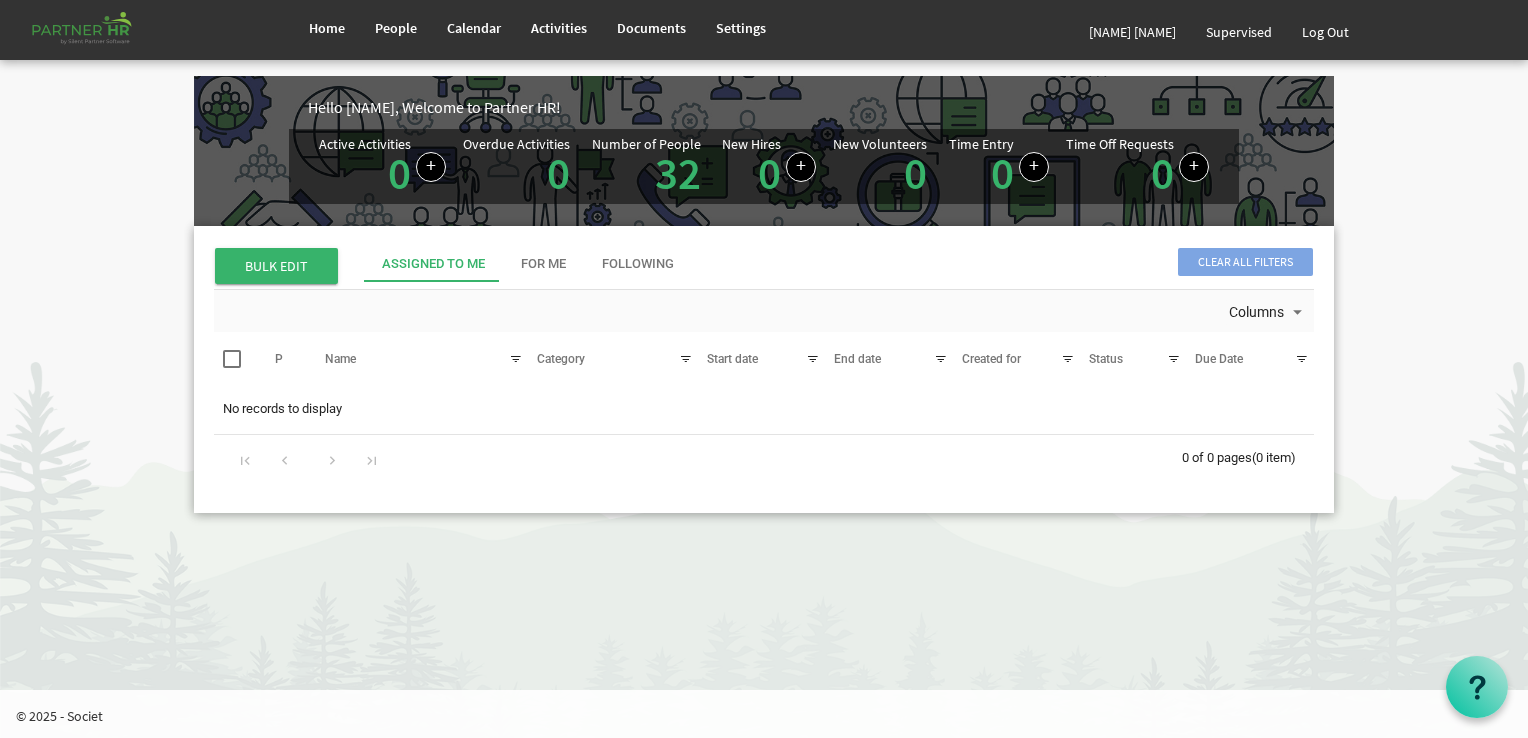 scroll, scrollTop: 0, scrollLeft: 0, axis: both 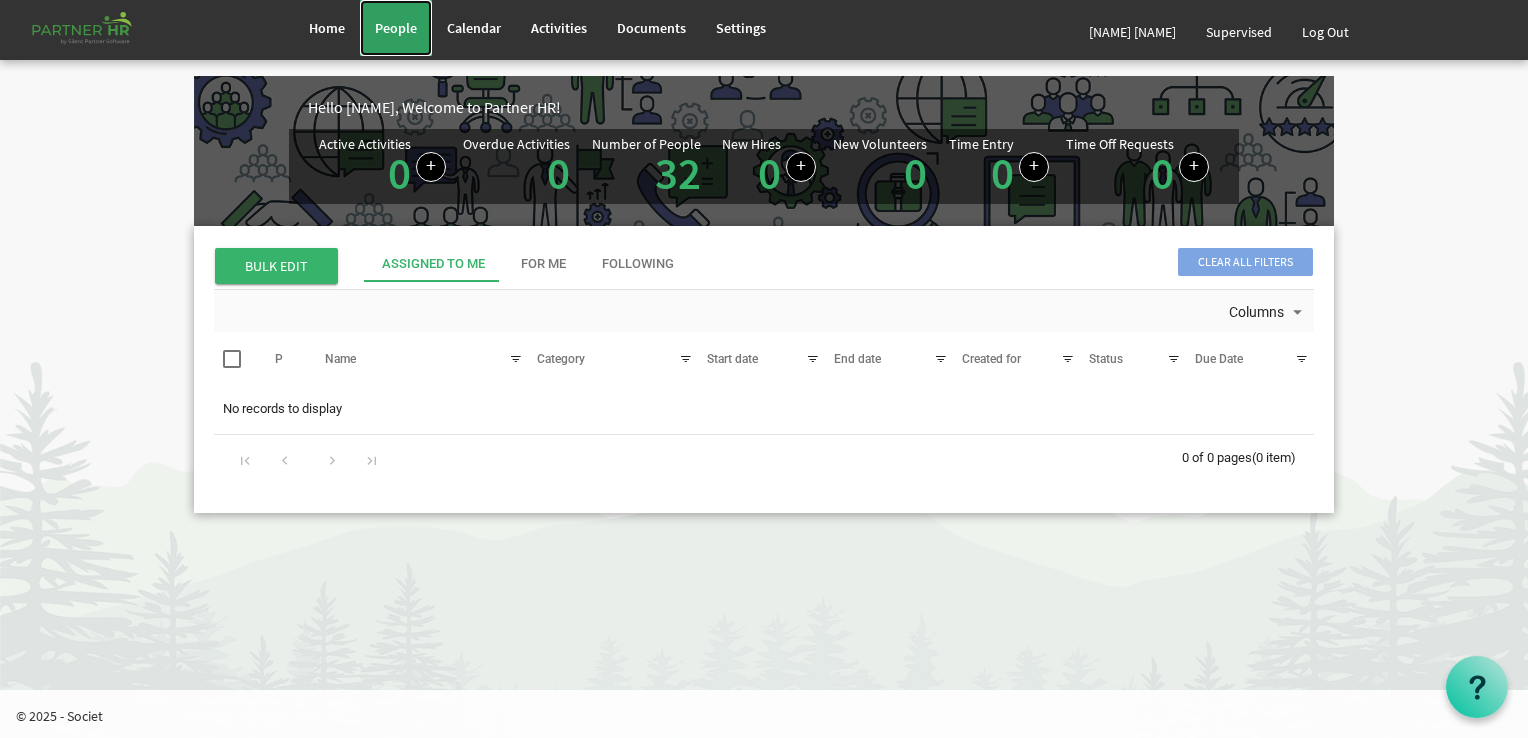 click on "People" at bounding box center (396, 28) 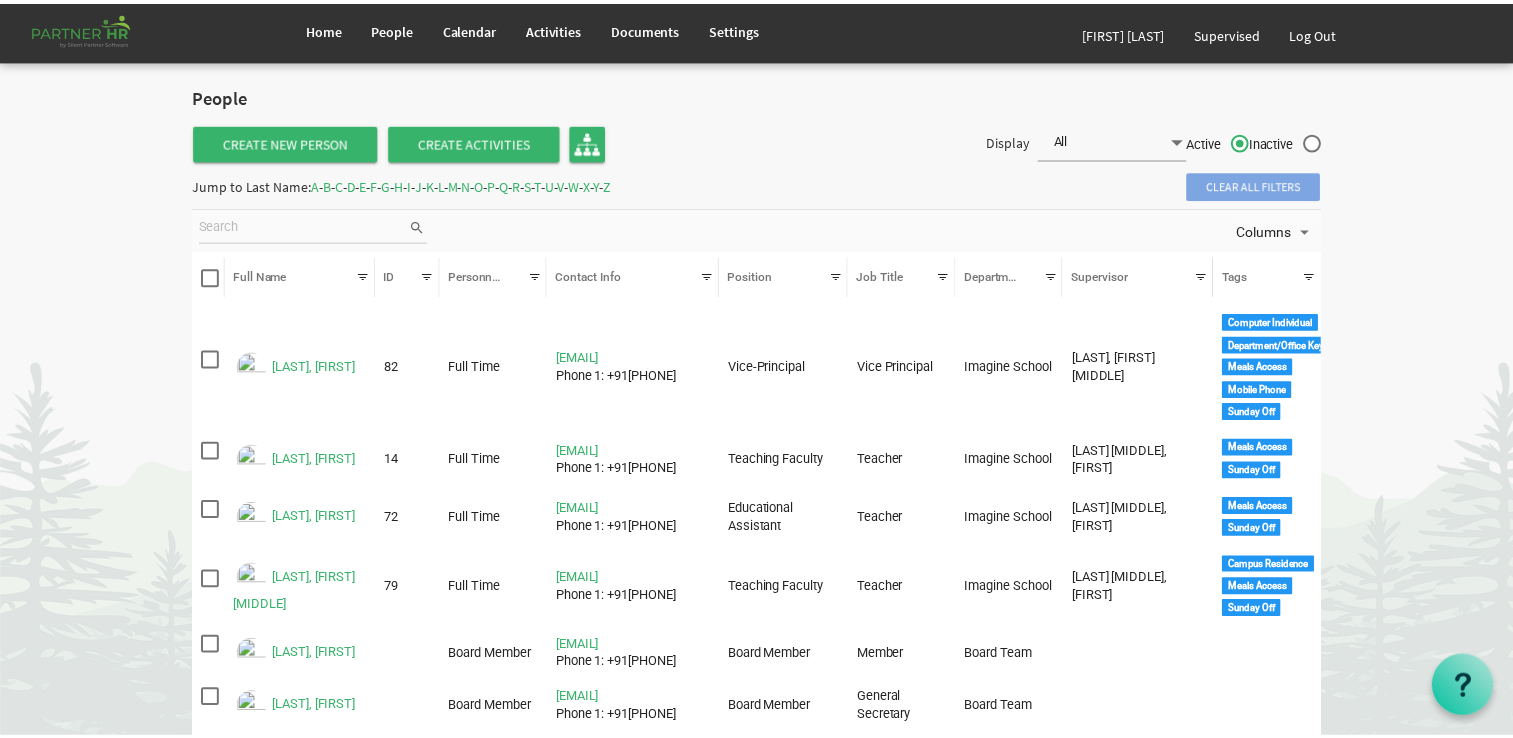 scroll, scrollTop: 0, scrollLeft: 0, axis: both 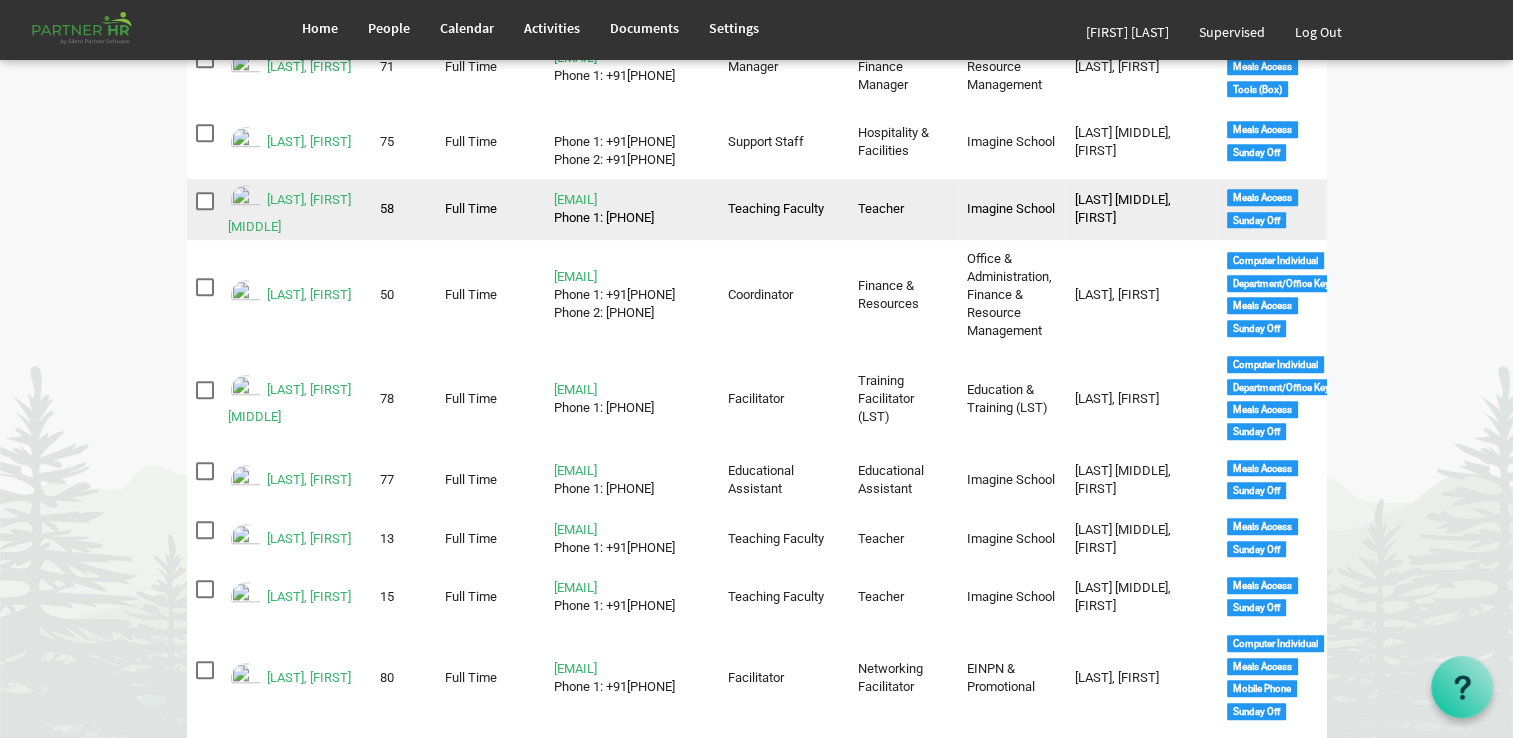 click at bounding box center [246, 200] 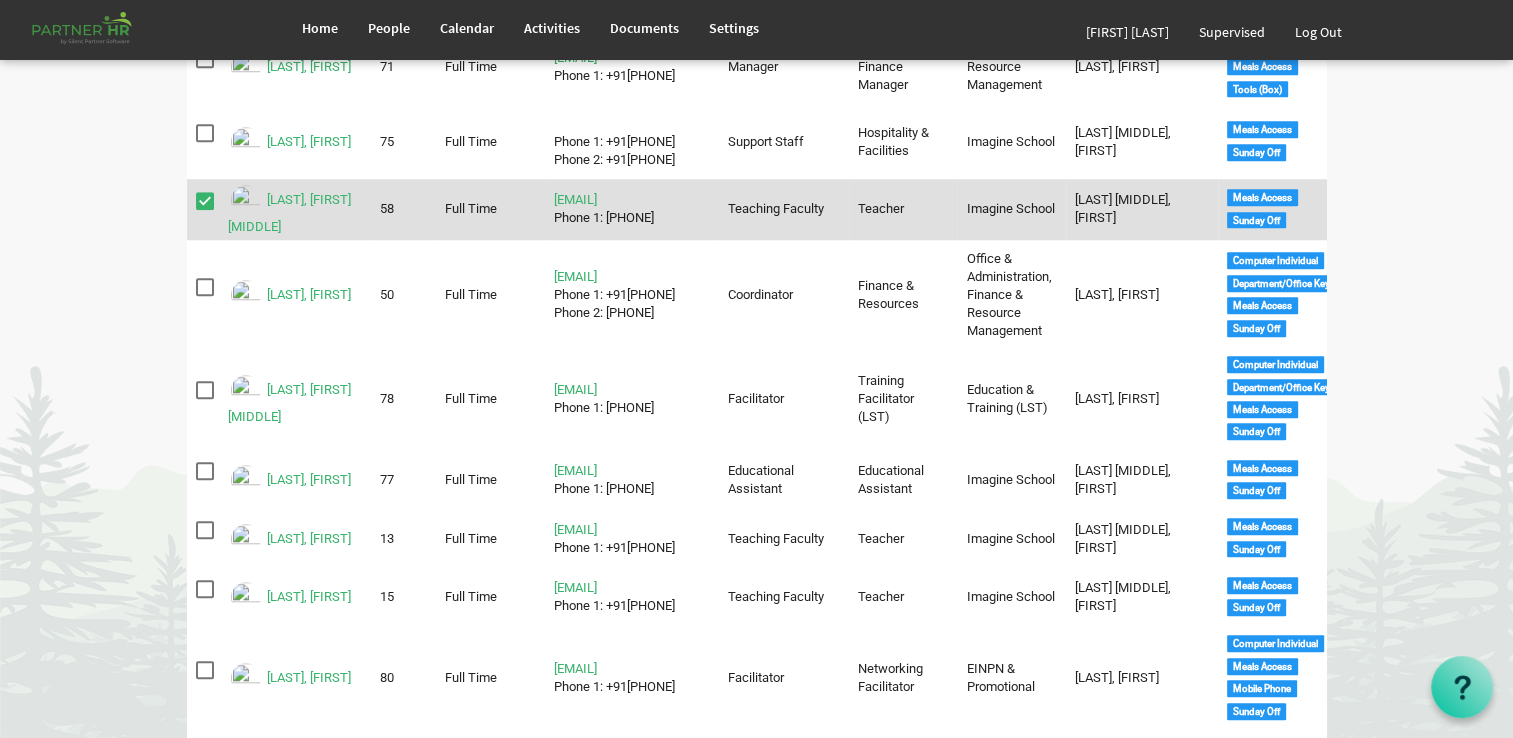 click at bounding box center (246, 200) 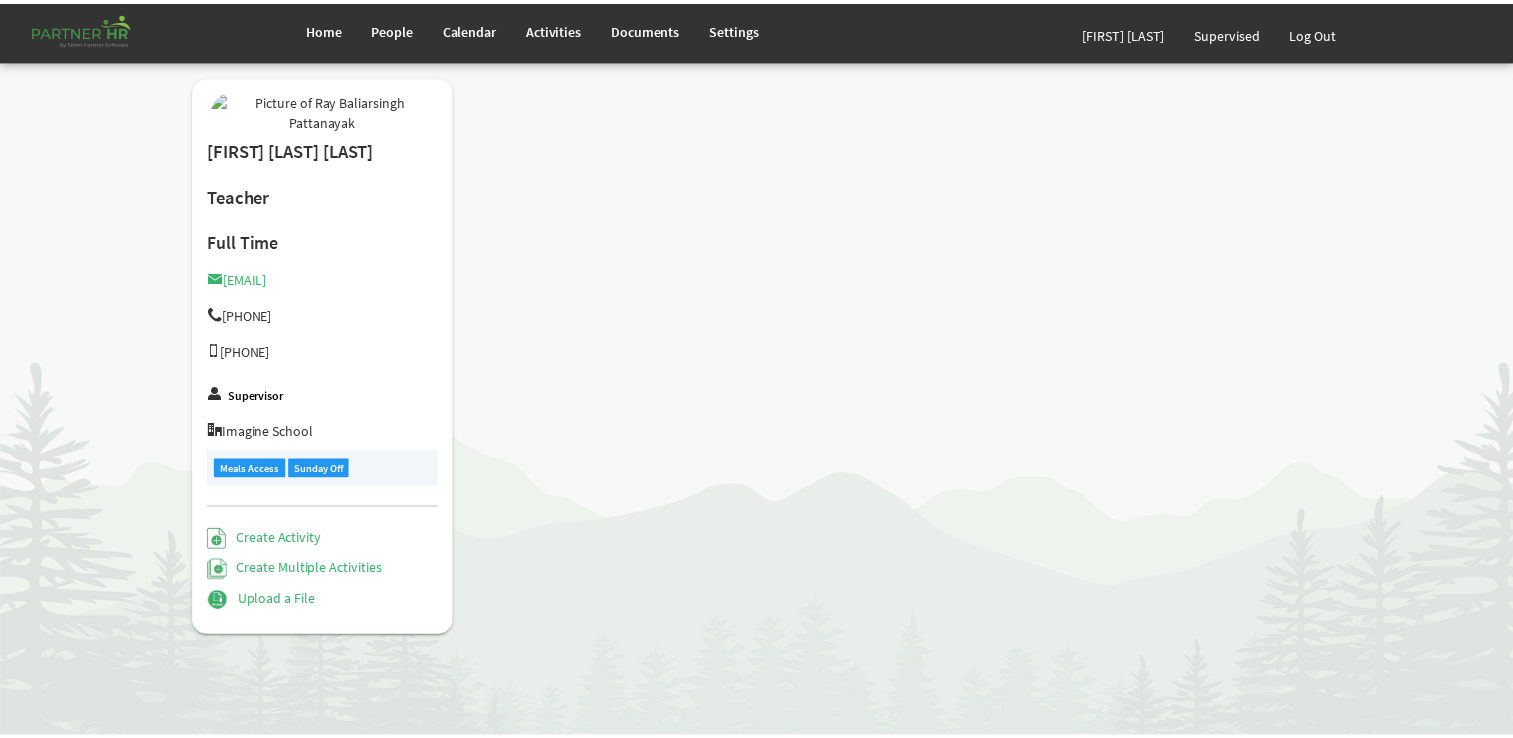 scroll, scrollTop: 0, scrollLeft: 0, axis: both 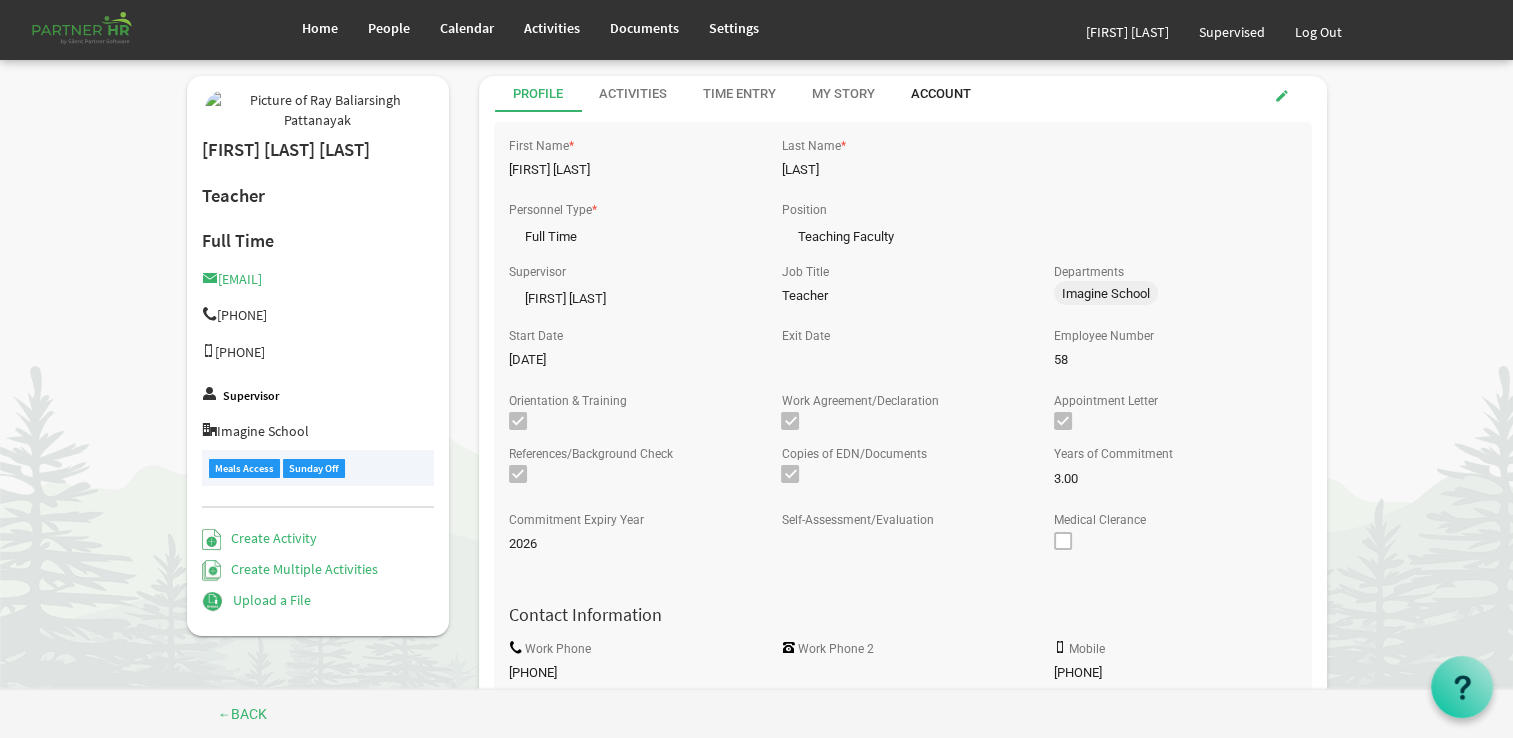 click on "Account" at bounding box center [941, 94] 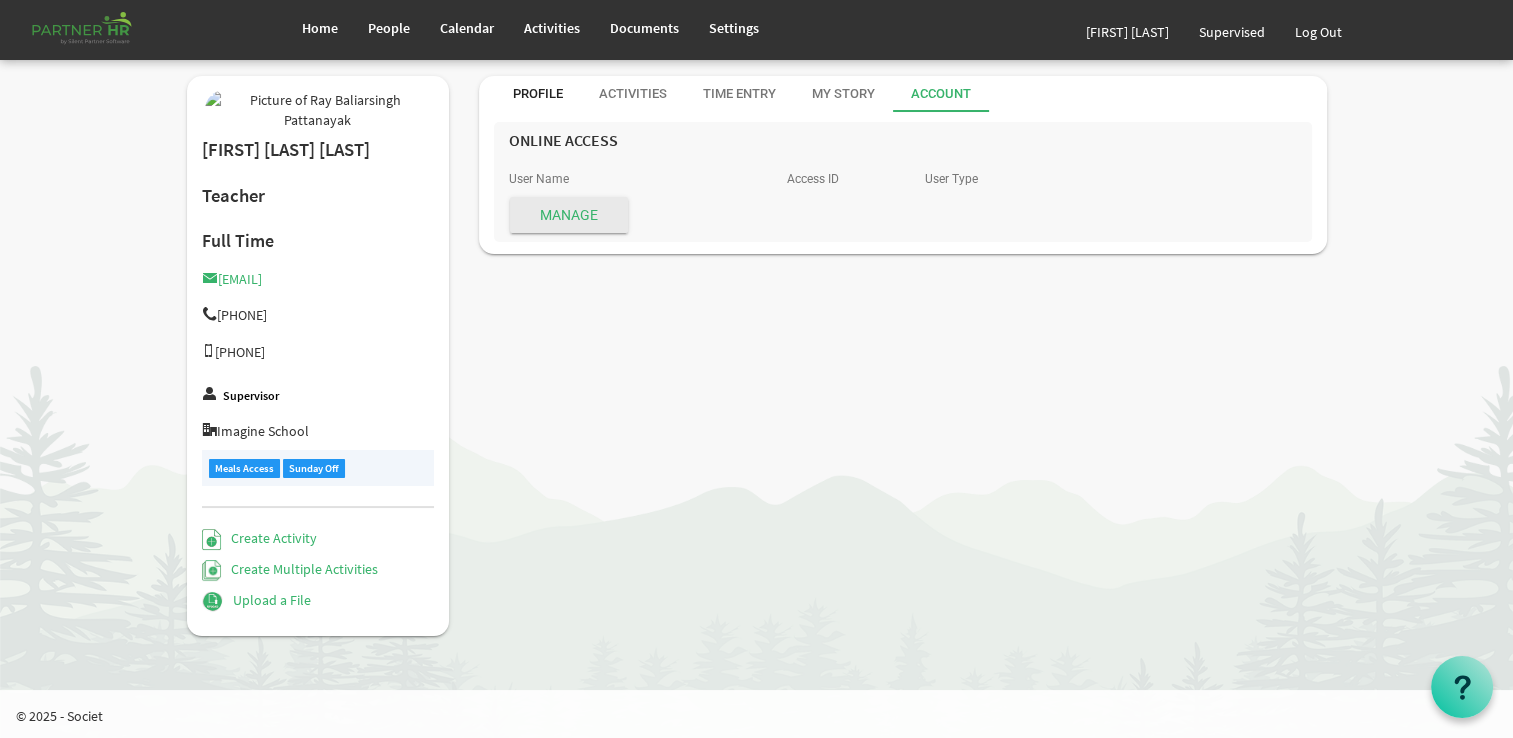 click on "Profile" at bounding box center (538, 94) 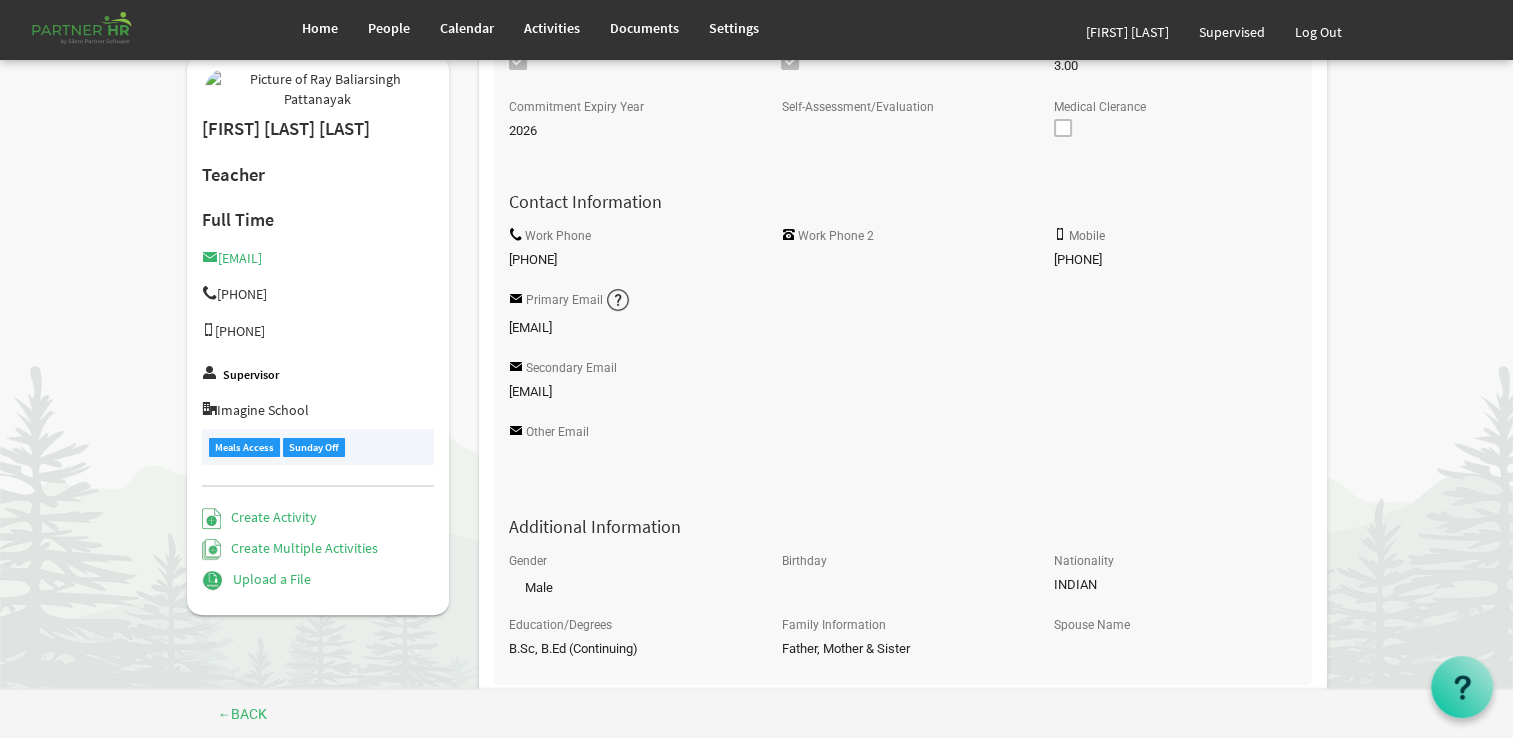 scroll, scrollTop: 466, scrollLeft: 0, axis: vertical 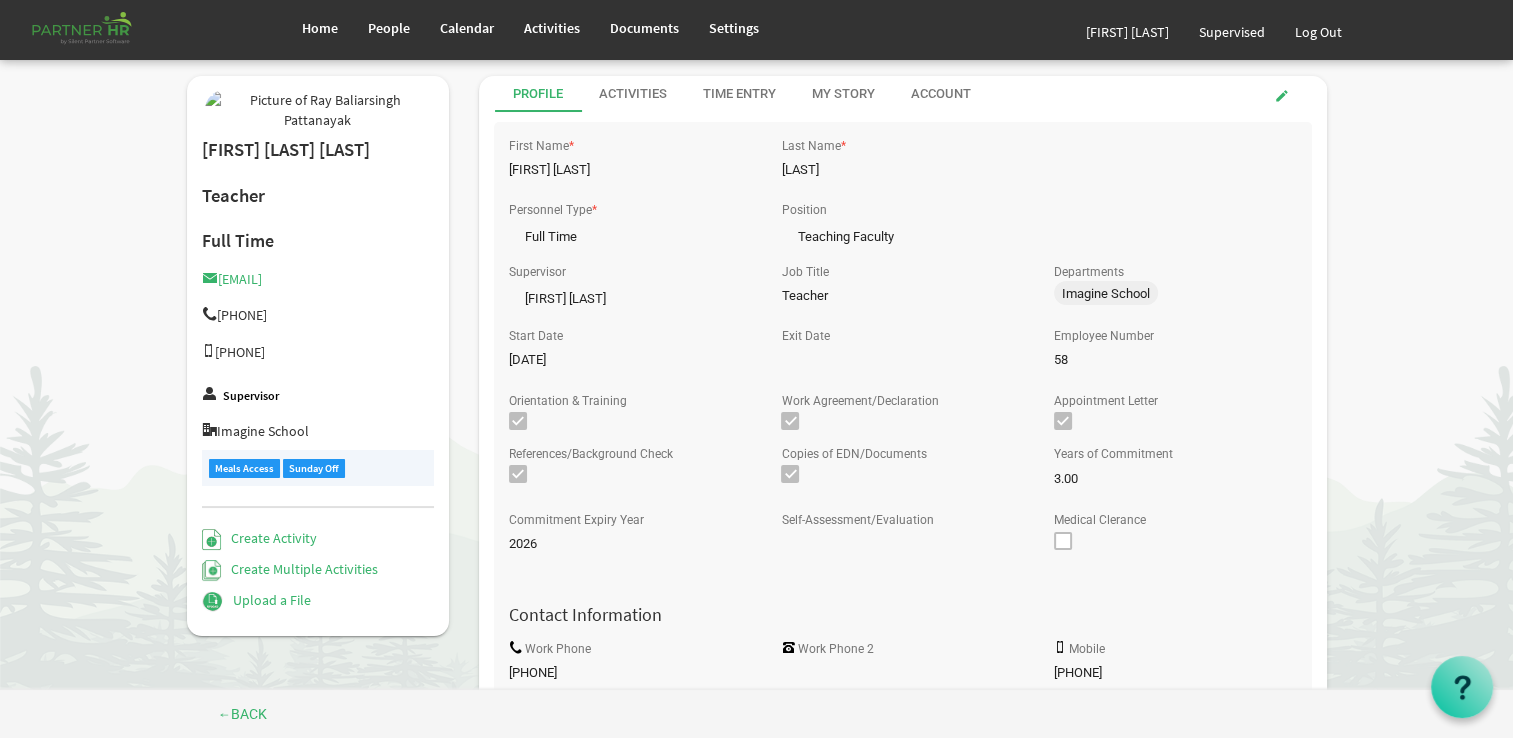 drag, startPoint x: 355, startPoint y: 191, endPoint x: 1390, endPoint y: 135, distance: 1036.5139 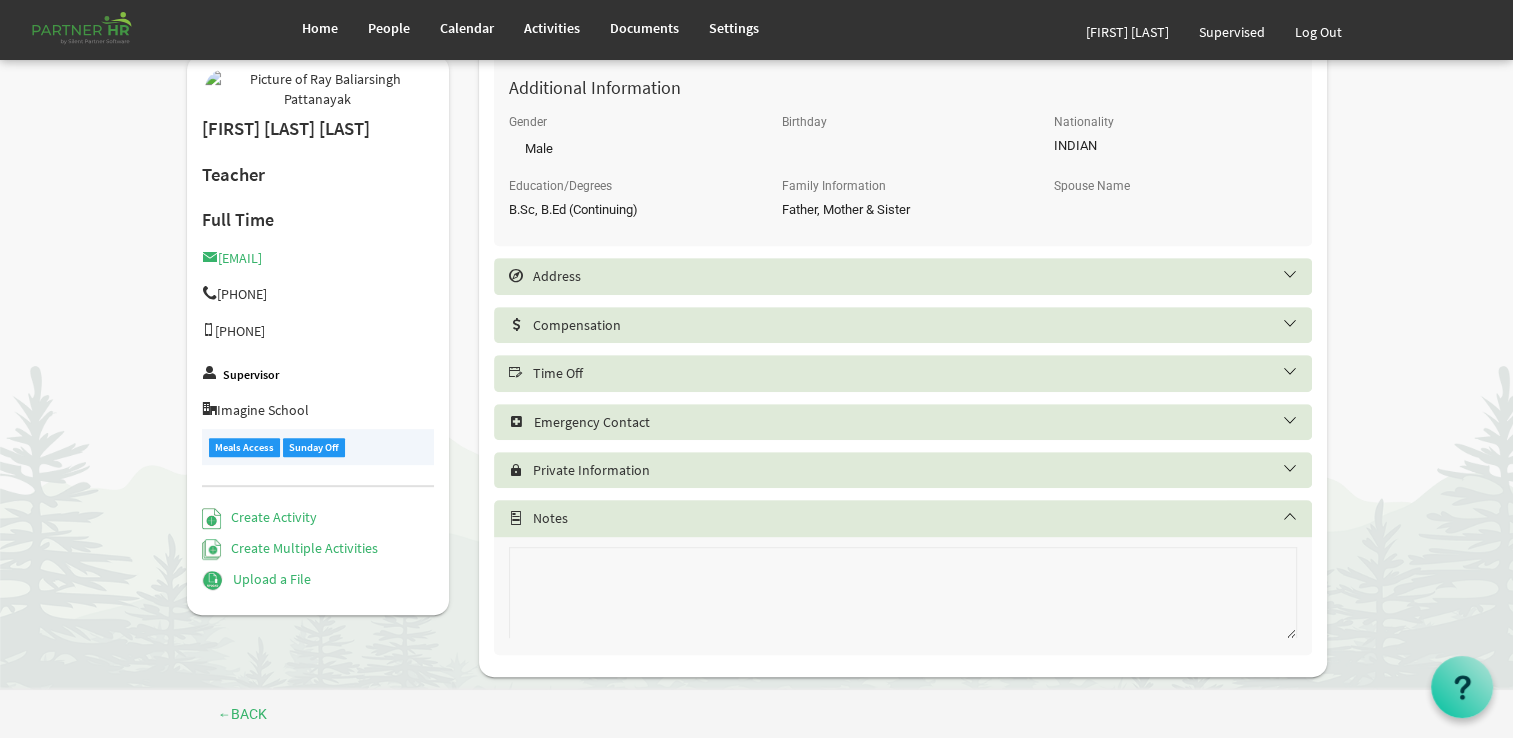 scroll, scrollTop: 877, scrollLeft: 0, axis: vertical 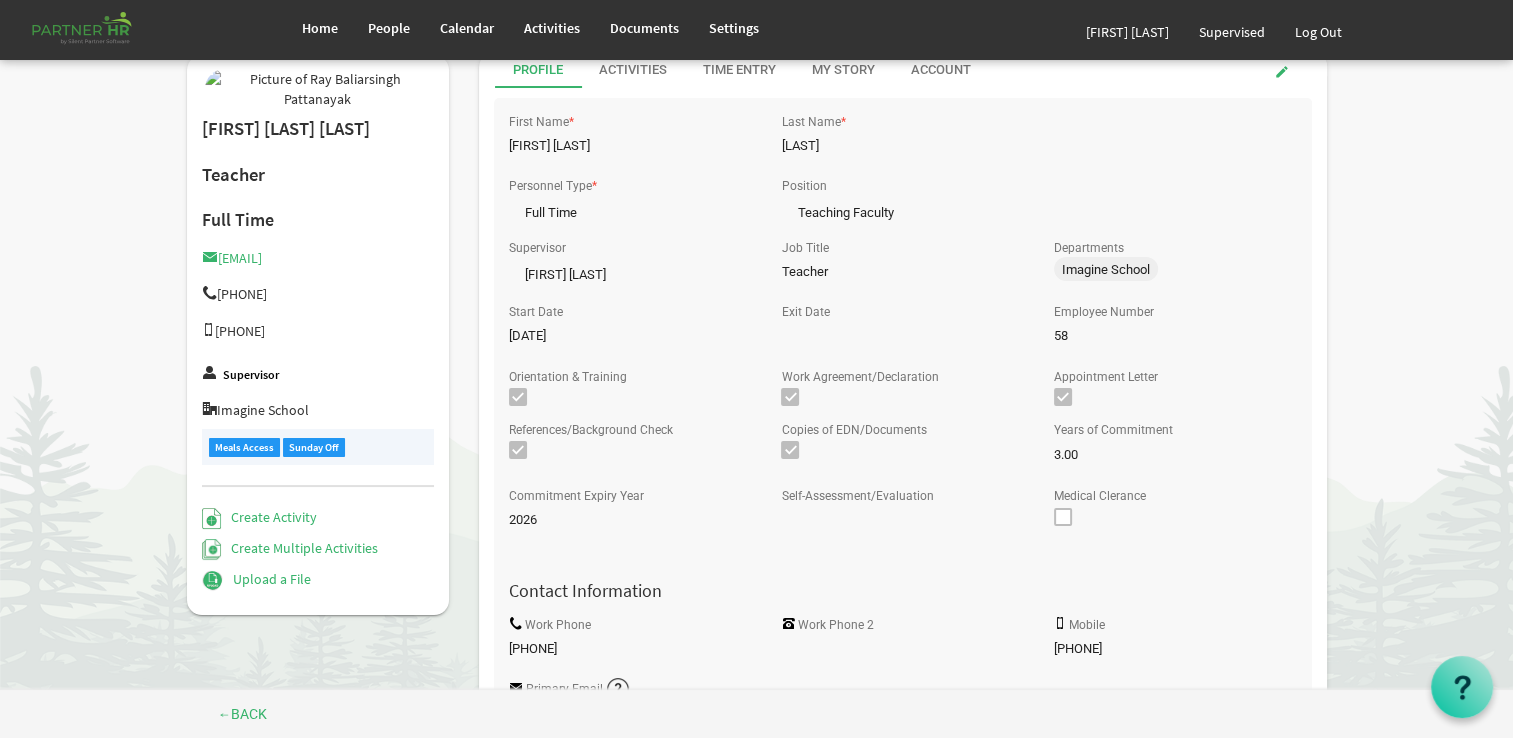 drag, startPoint x: 292, startPoint y: 207, endPoint x: 1456, endPoint y: 113, distance: 1167.7893 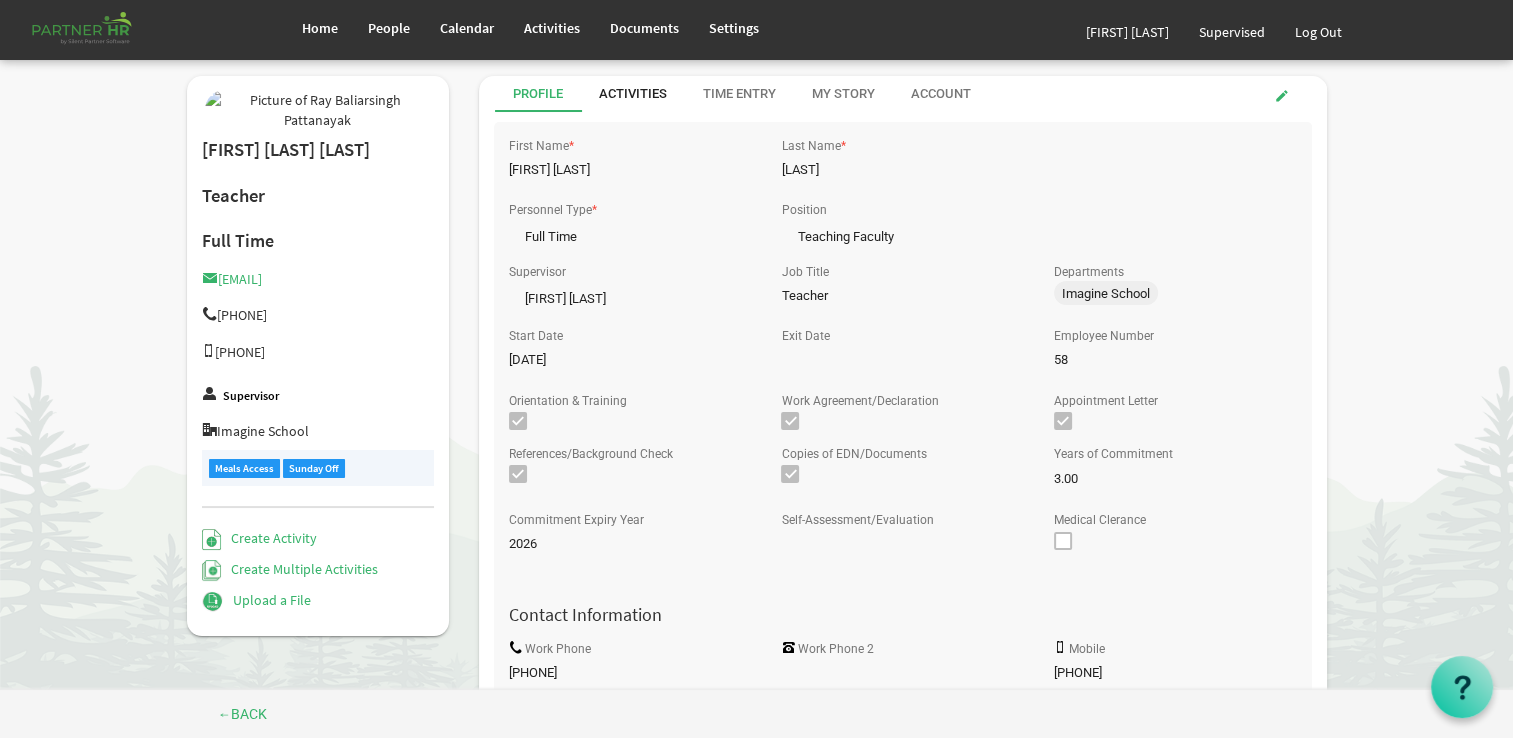 click on "Activities" at bounding box center (633, 94) 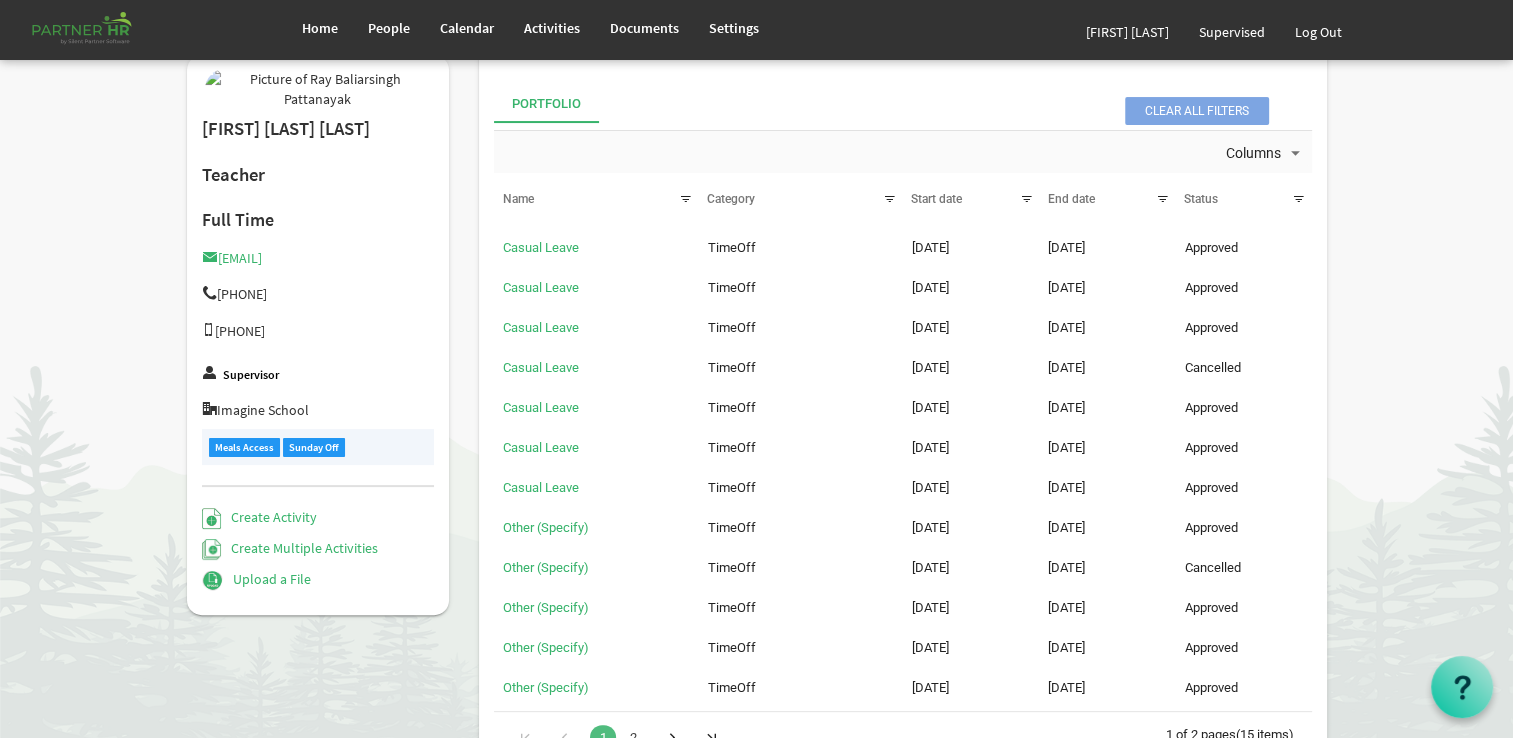 scroll, scrollTop: 480, scrollLeft: 0, axis: vertical 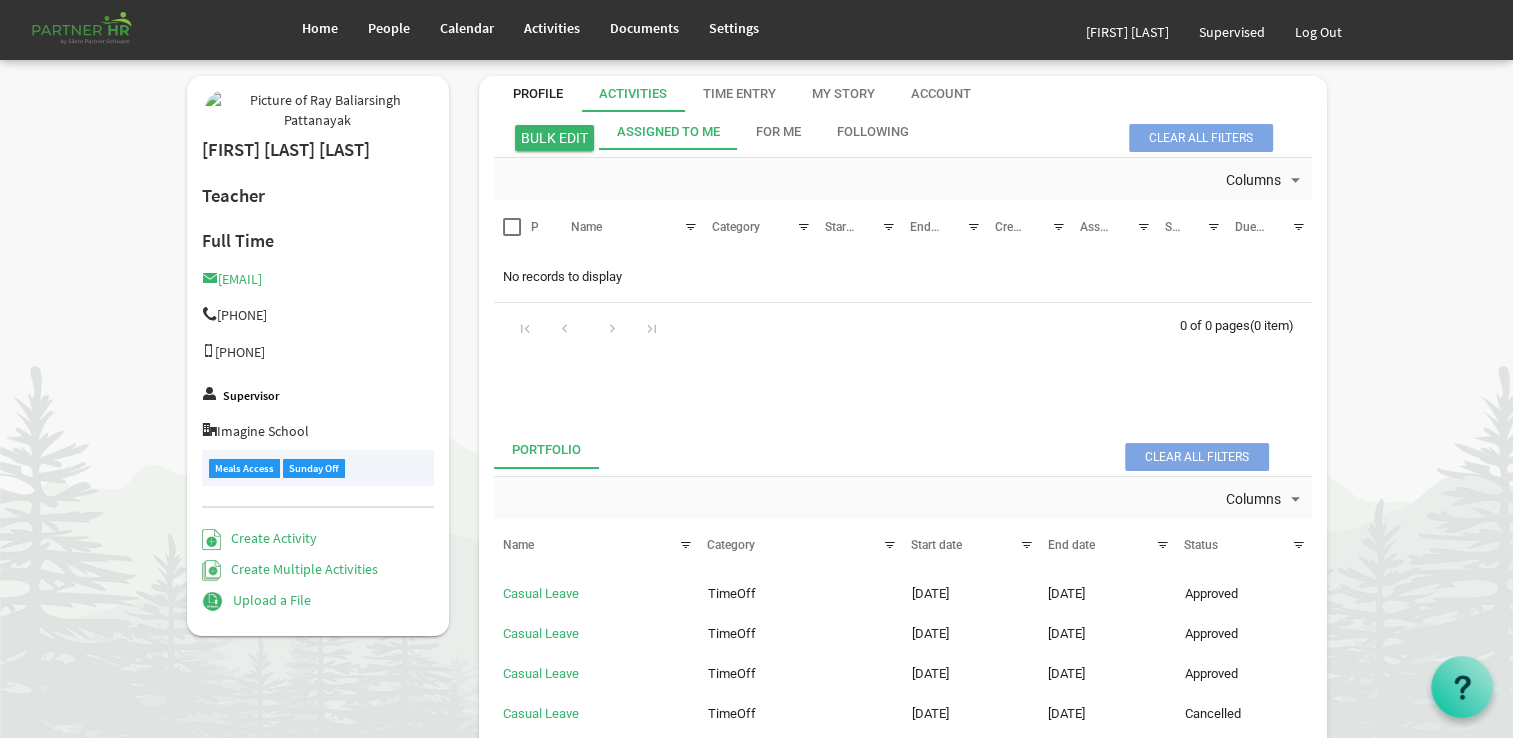 click on "Profile" at bounding box center (538, 94) 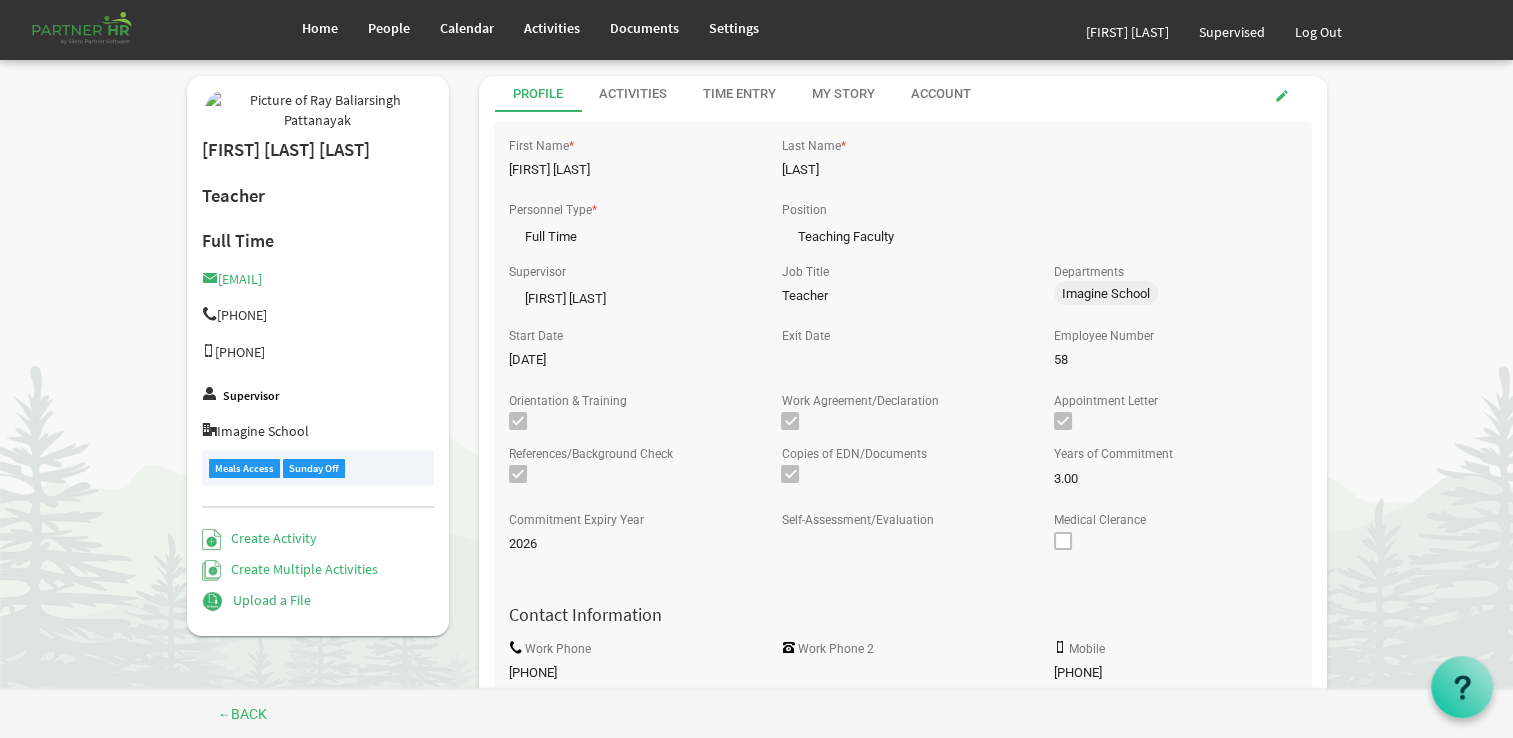 click at bounding box center [317, 110] 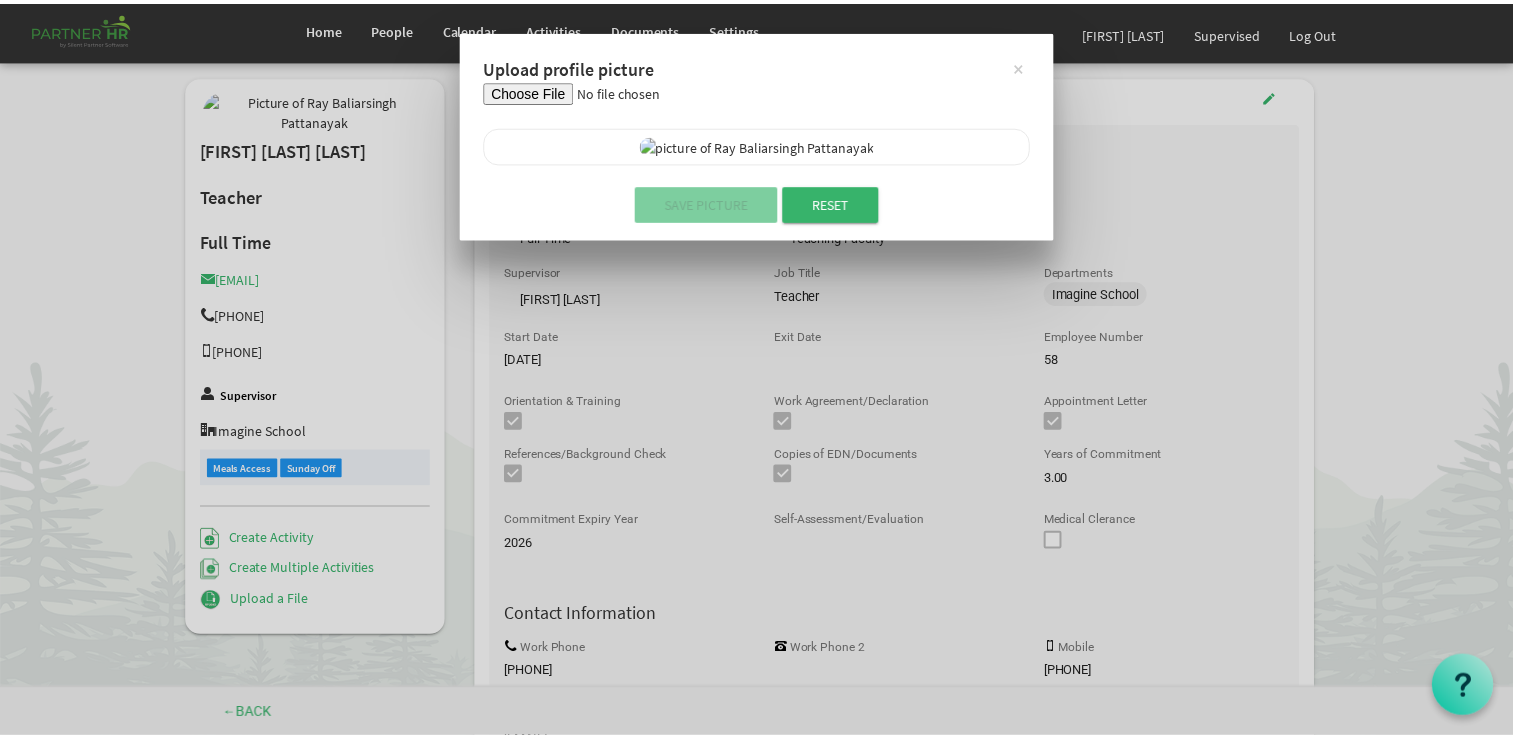 scroll, scrollTop: 45, scrollLeft: 0, axis: vertical 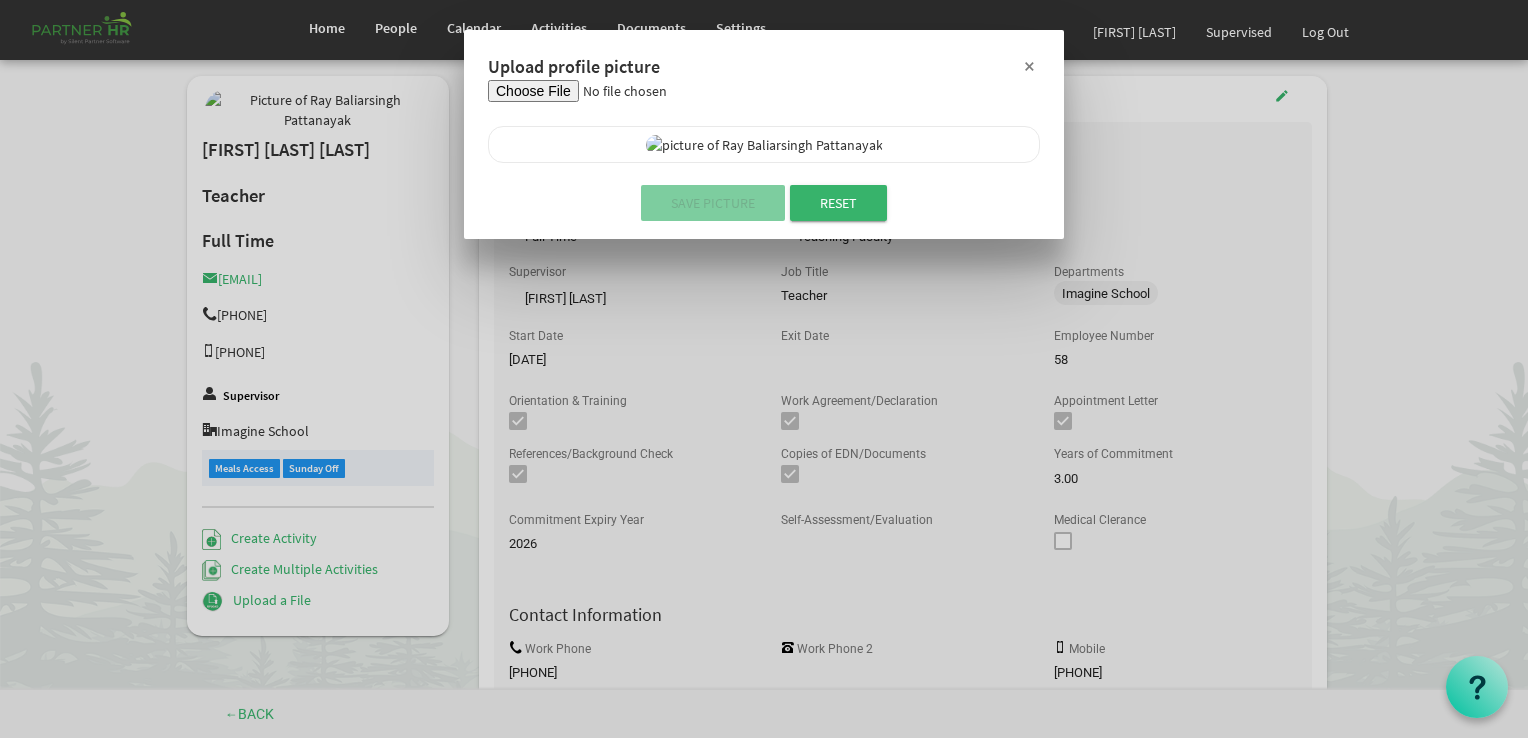 click on "×" at bounding box center [1029, 65] 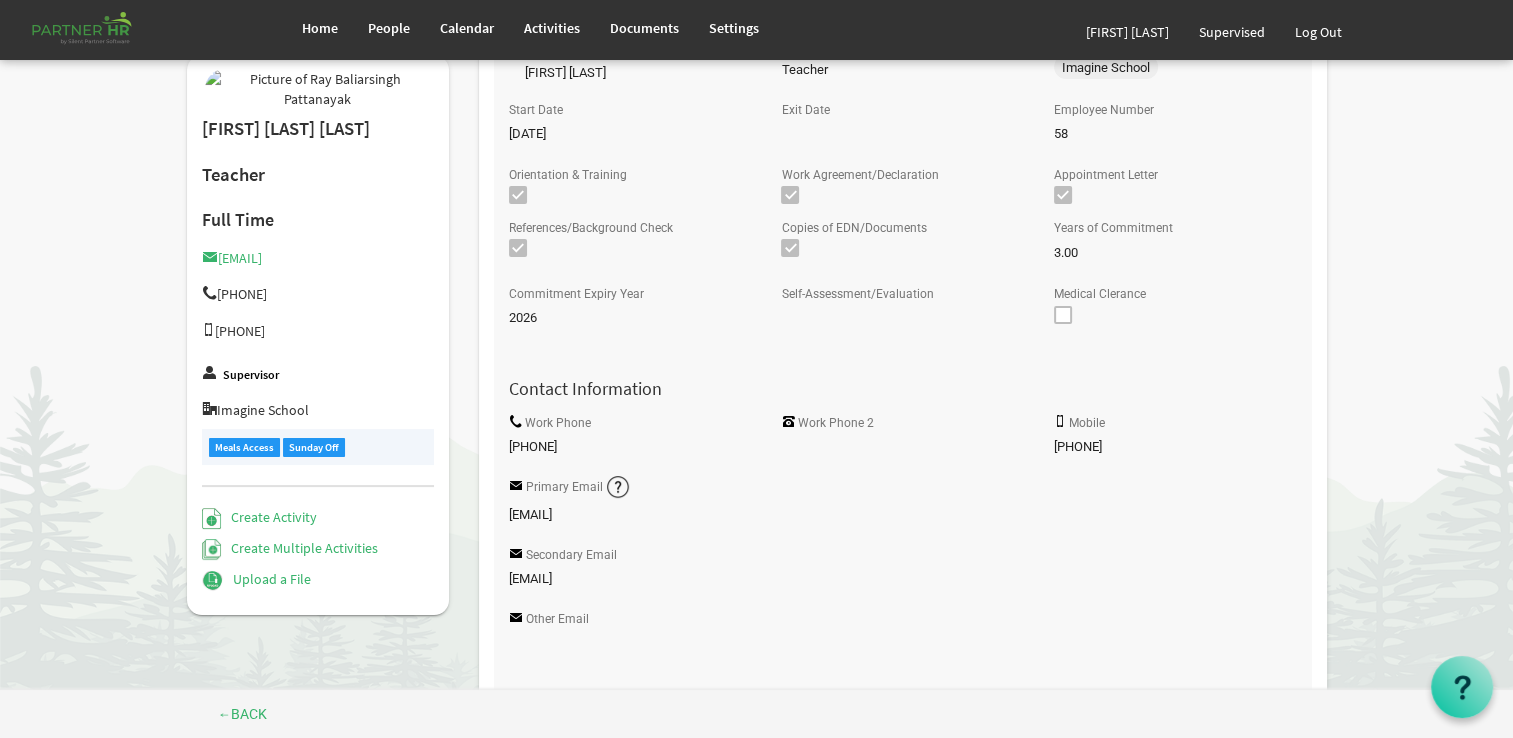 scroll, scrollTop: 346, scrollLeft: 0, axis: vertical 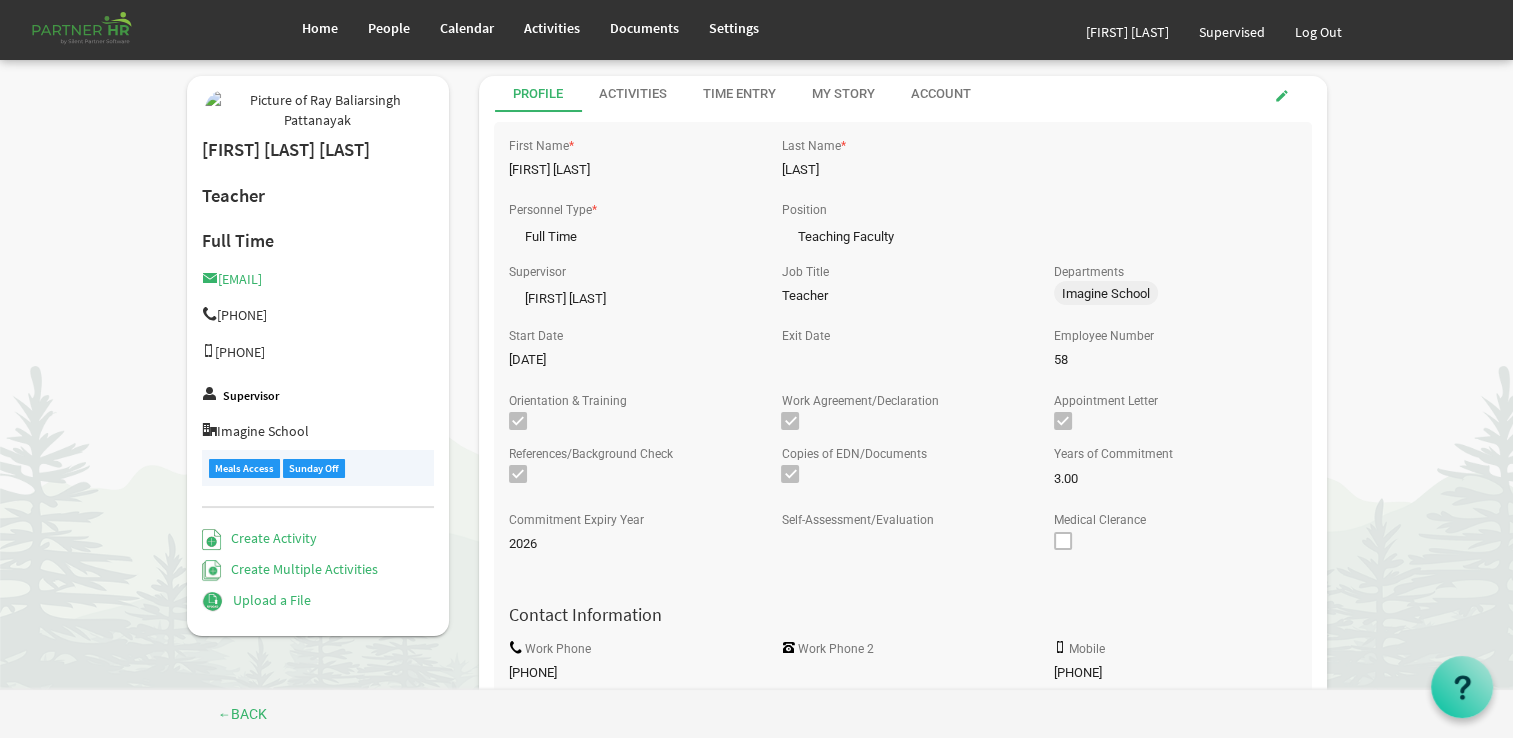 drag, startPoint x: 278, startPoint y: 244, endPoint x: 124, endPoint y: 261, distance: 154.93547 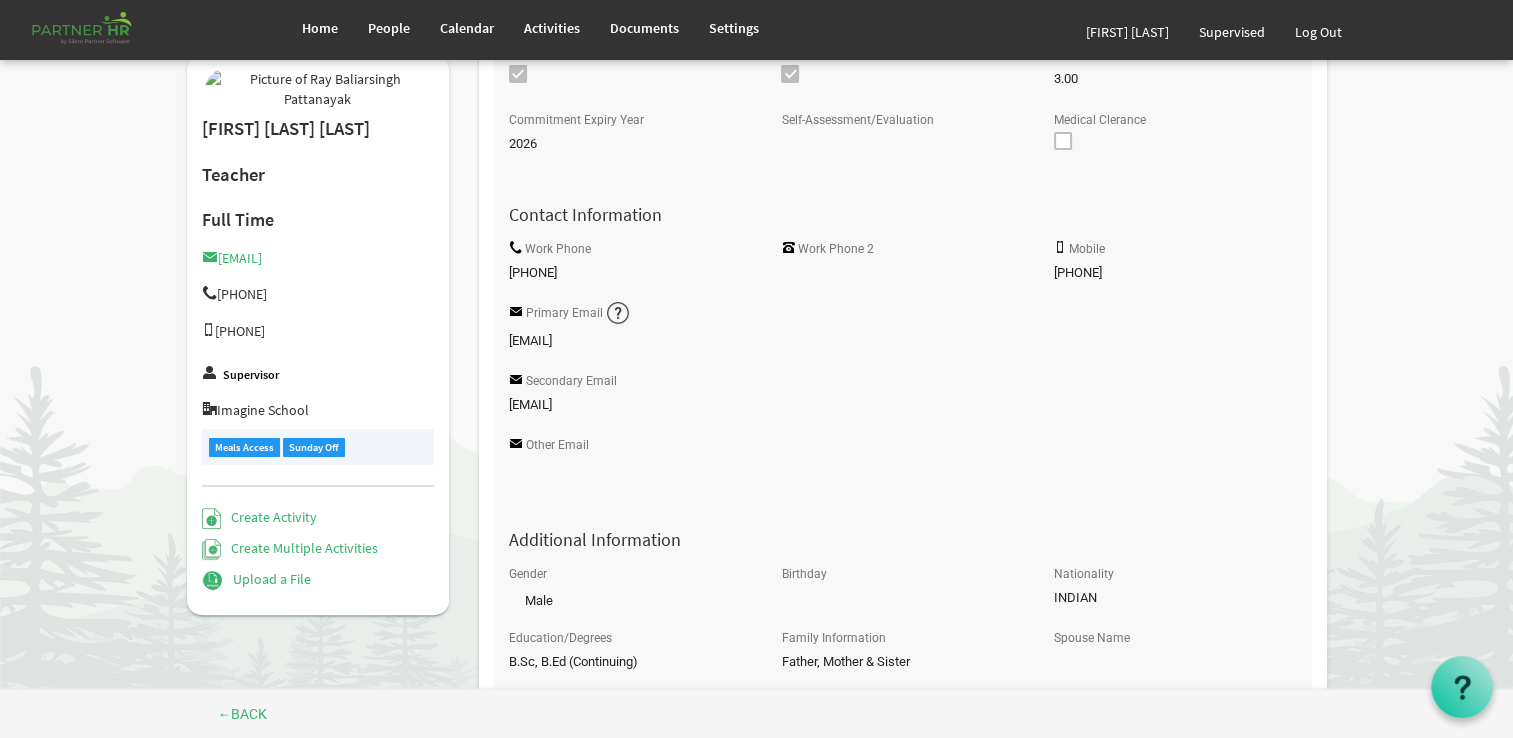 scroll, scrollTop: 412, scrollLeft: 0, axis: vertical 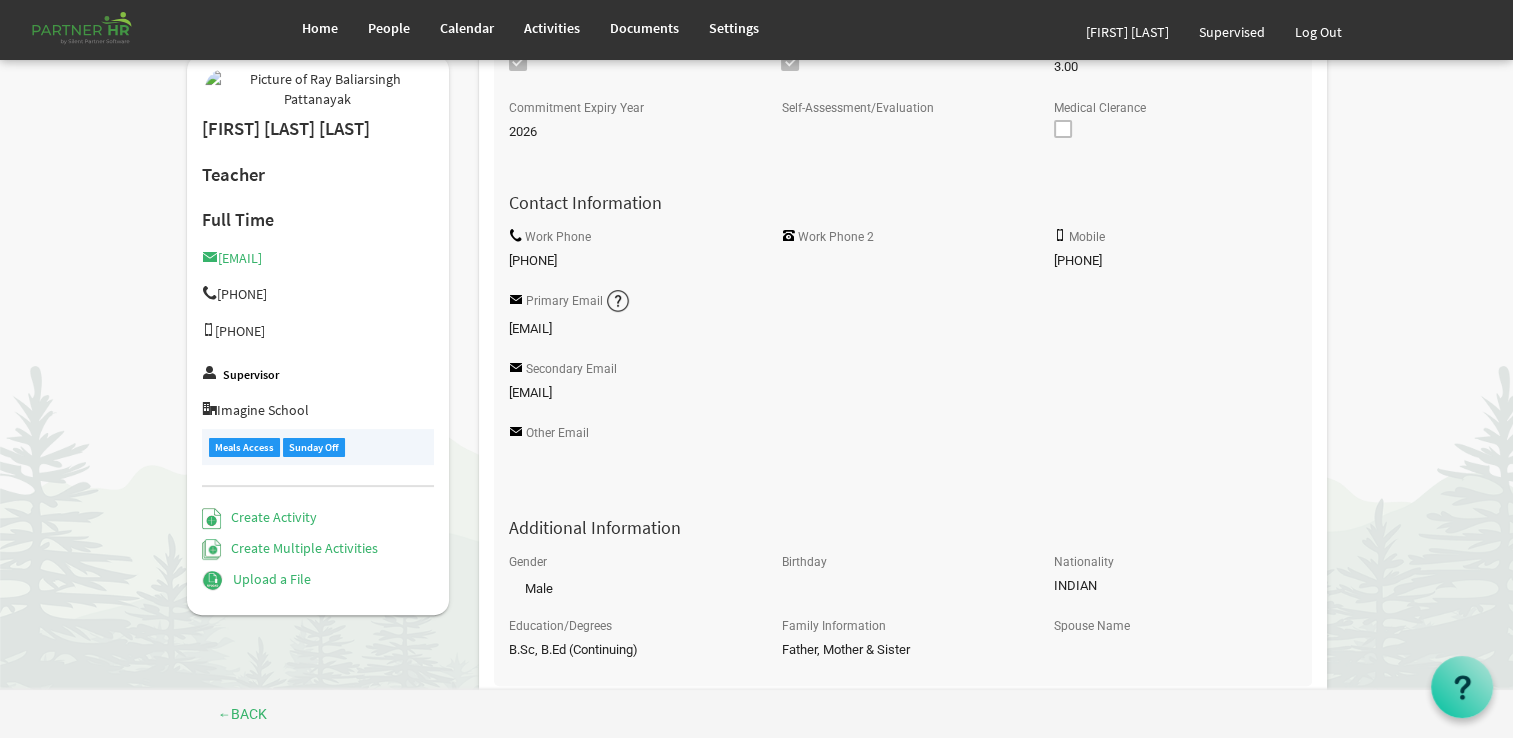 drag, startPoint x: 304, startPoint y: 214, endPoint x: 97, endPoint y: 178, distance: 210.10712 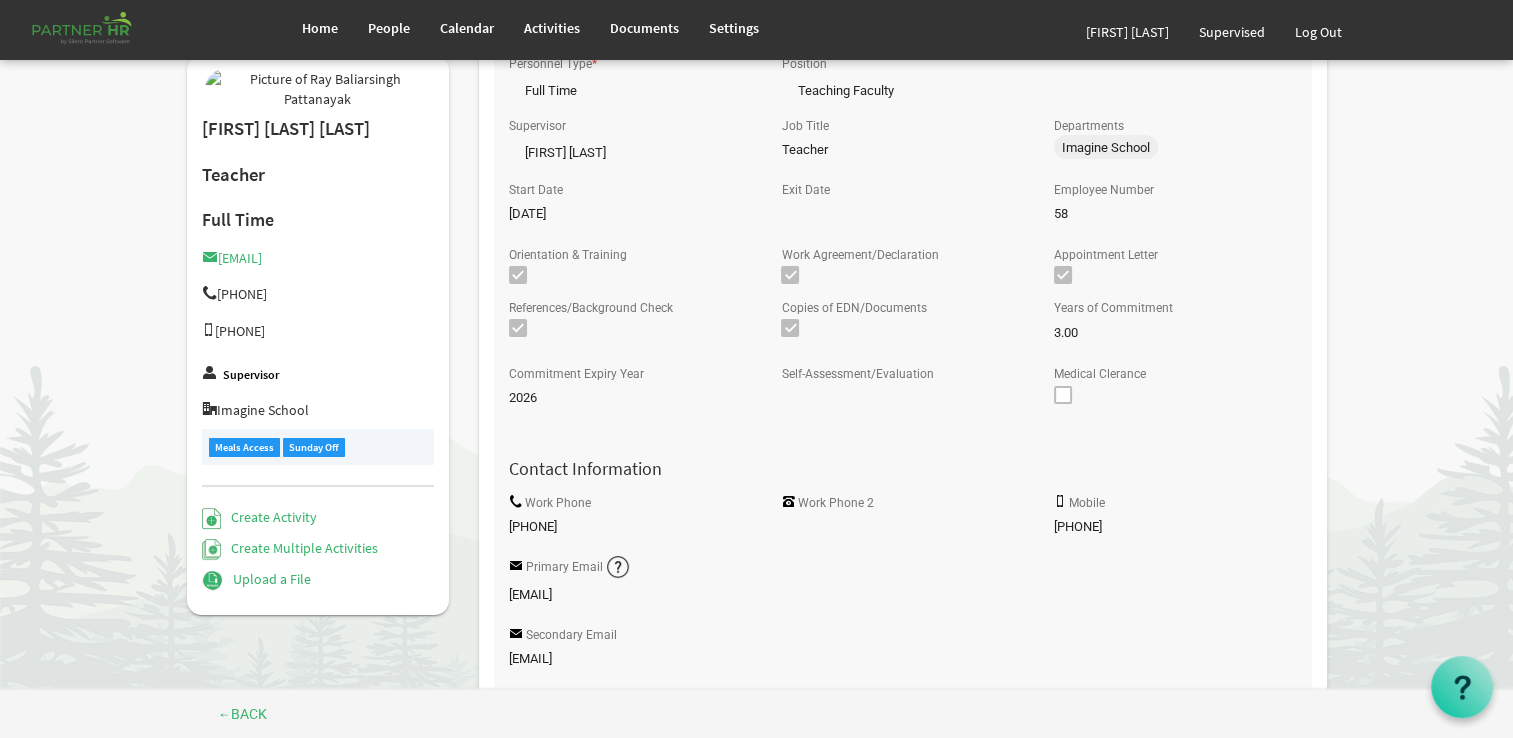 scroll, scrollTop: 0, scrollLeft: 0, axis: both 